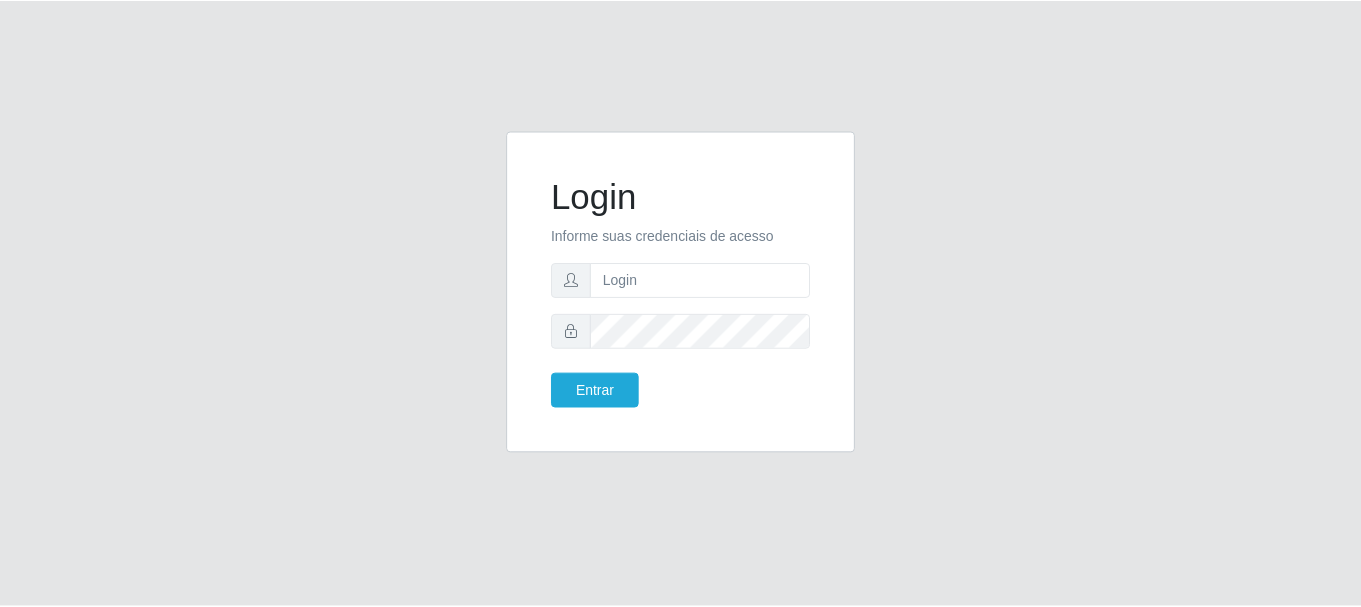 scroll, scrollTop: 0, scrollLeft: 0, axis: both 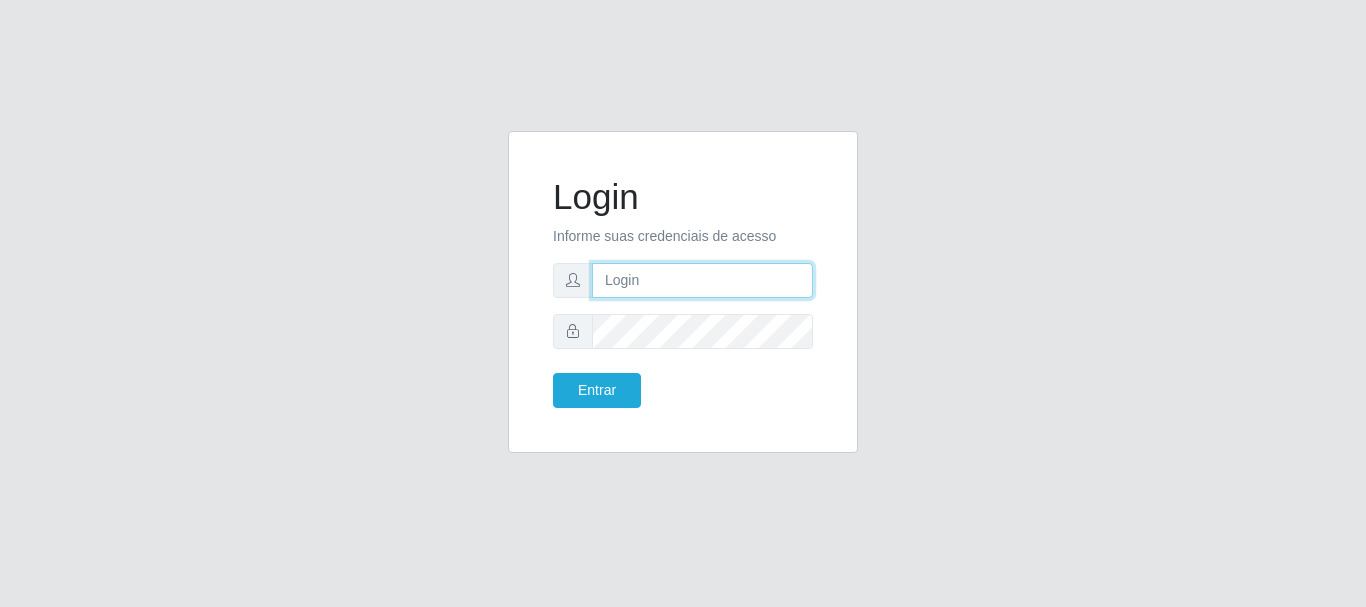 click at bounding box center (702, 280) 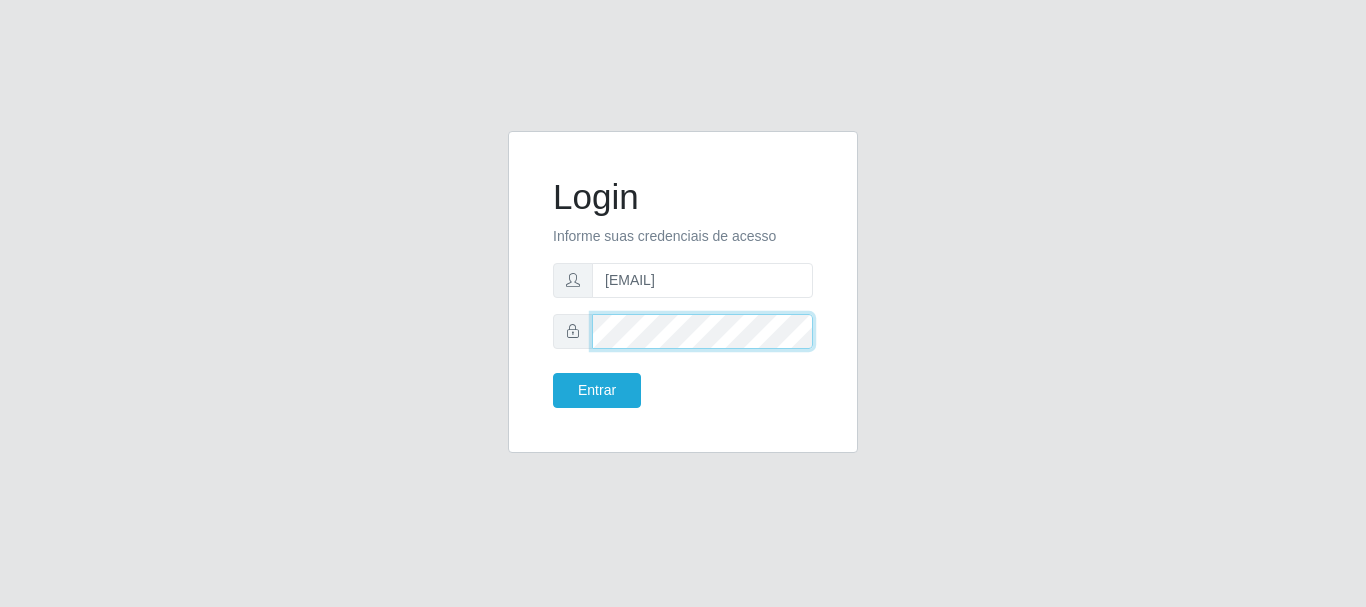 click on "Entrar" at bounding box center [597, 390] 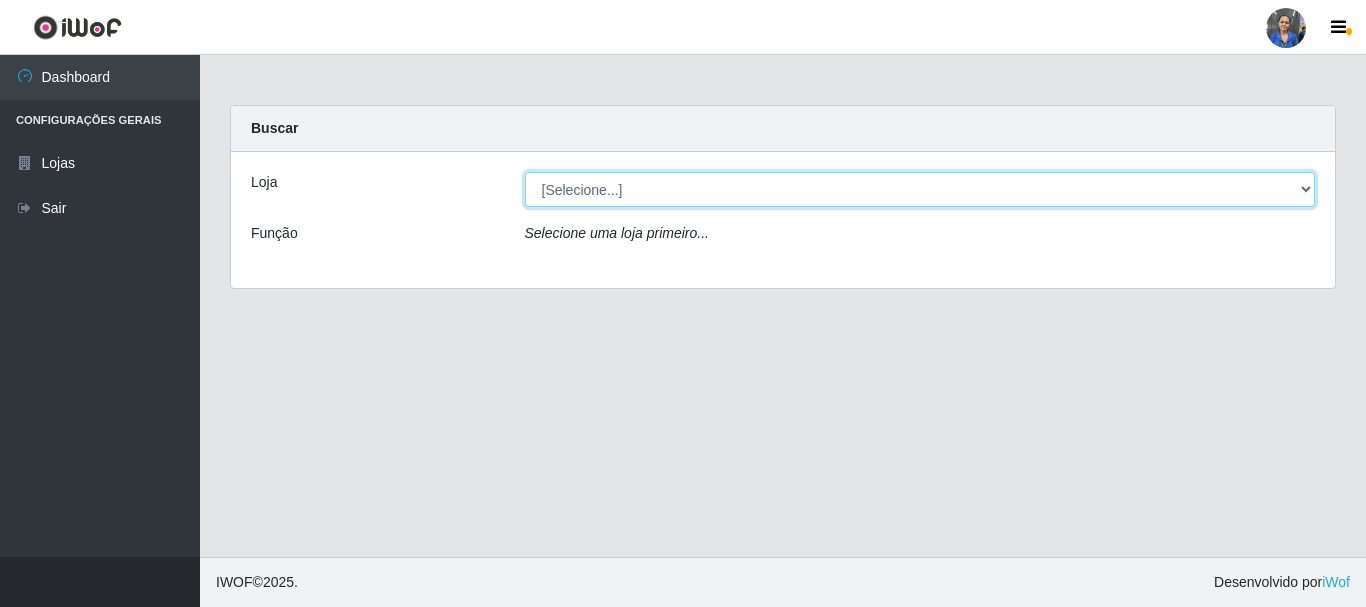 click on "[Selecione...] SuperFácil Atacado - Rodoviária" at bounding box center (920, 189) 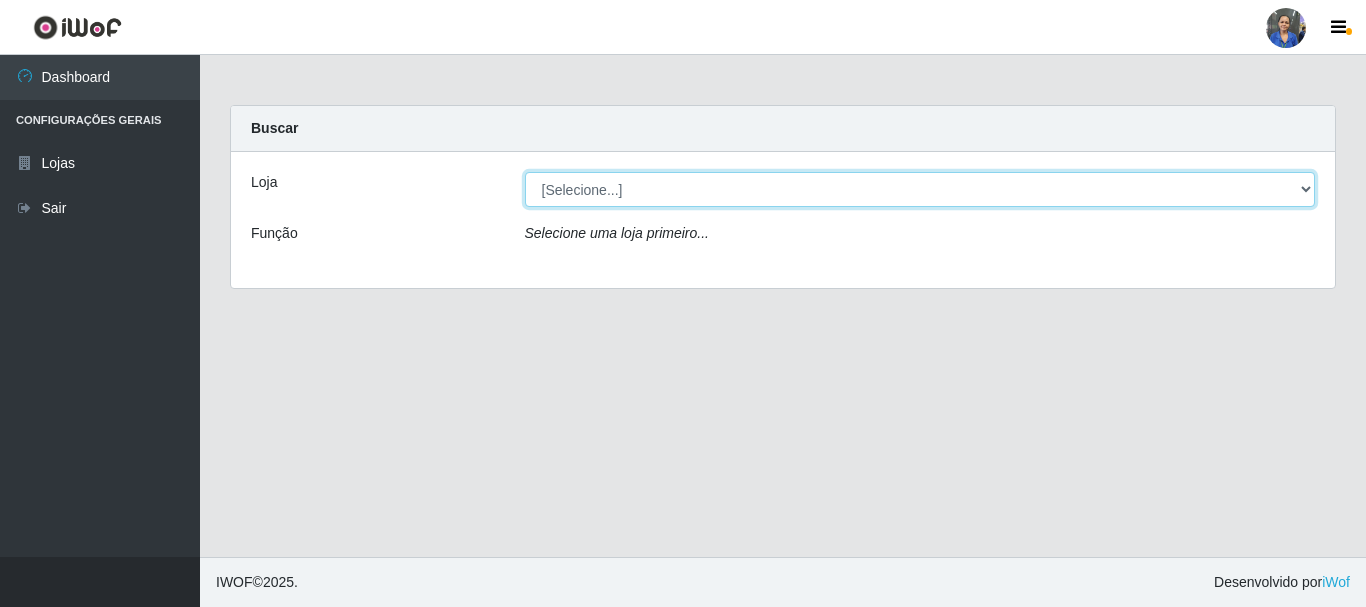 select on "400" 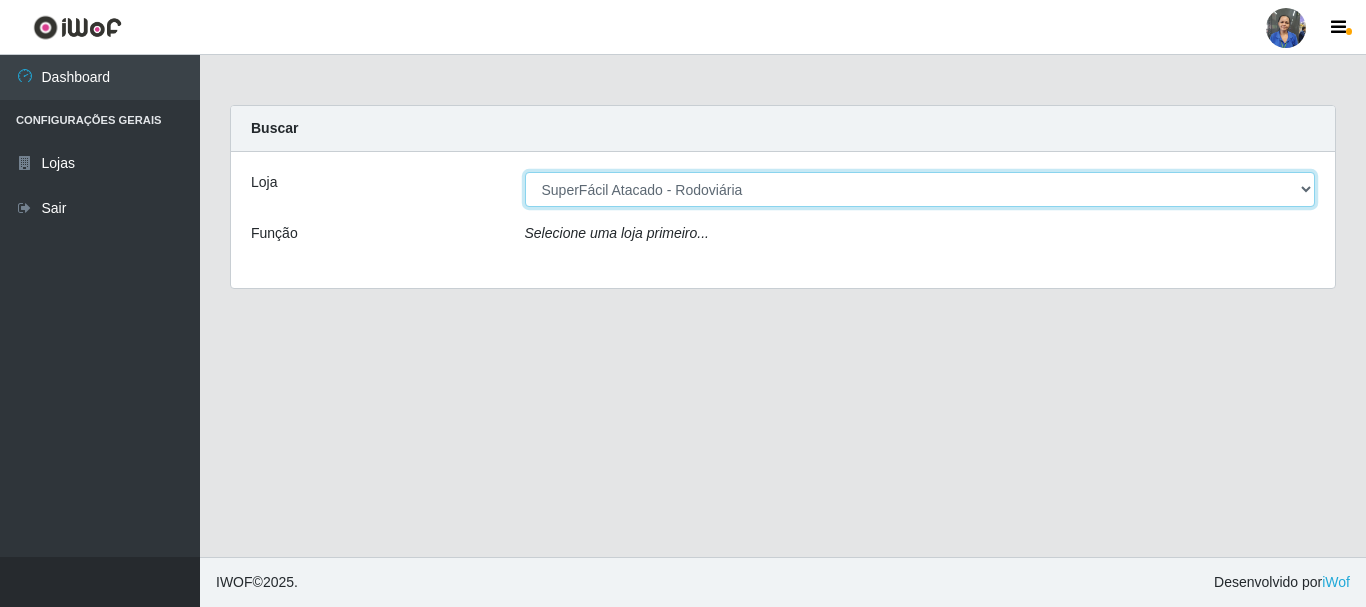 click on "[Selecione...] SuperFácil Atacado - Rodoviária" at bounding box center [920, 189] 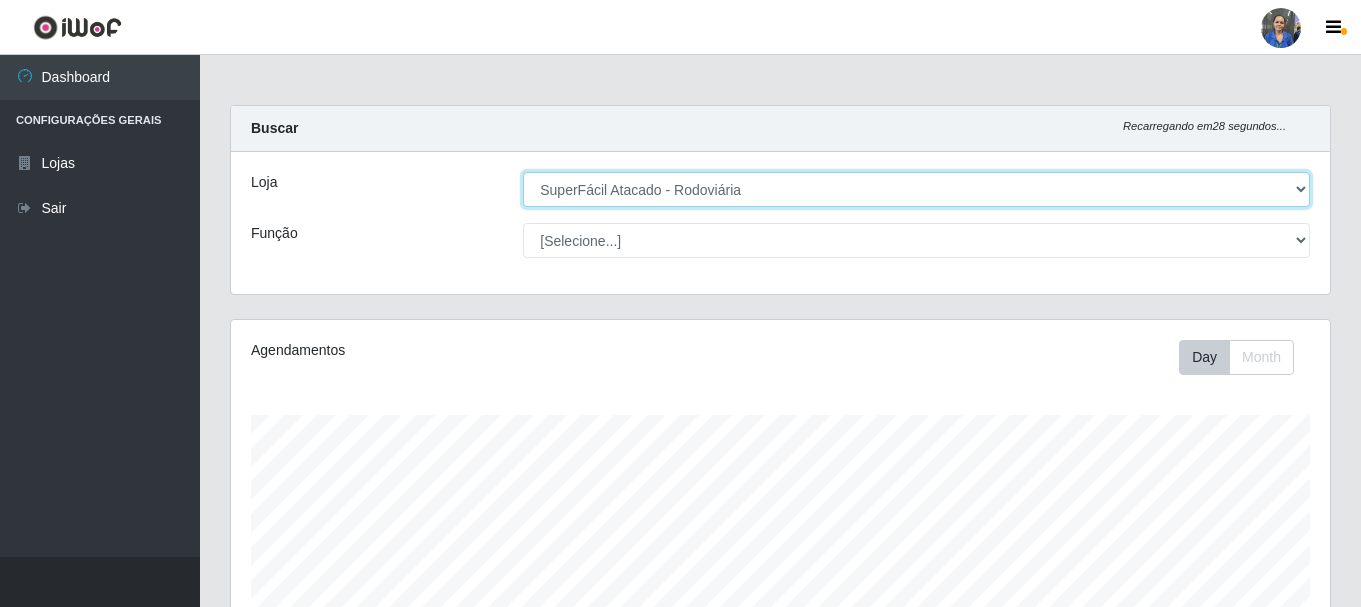 scroll, scrollTop: 999585, scrollLeft: 998901, axis: both 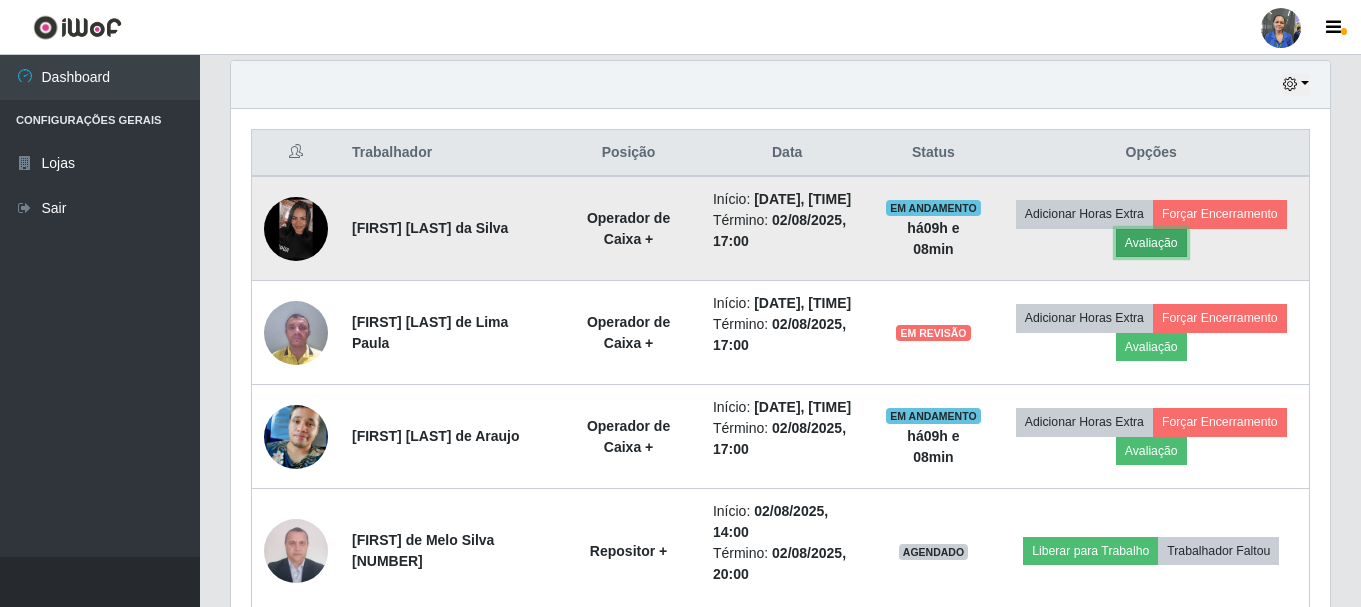 click on "Avaliação" at bounding box center (1151, 243) 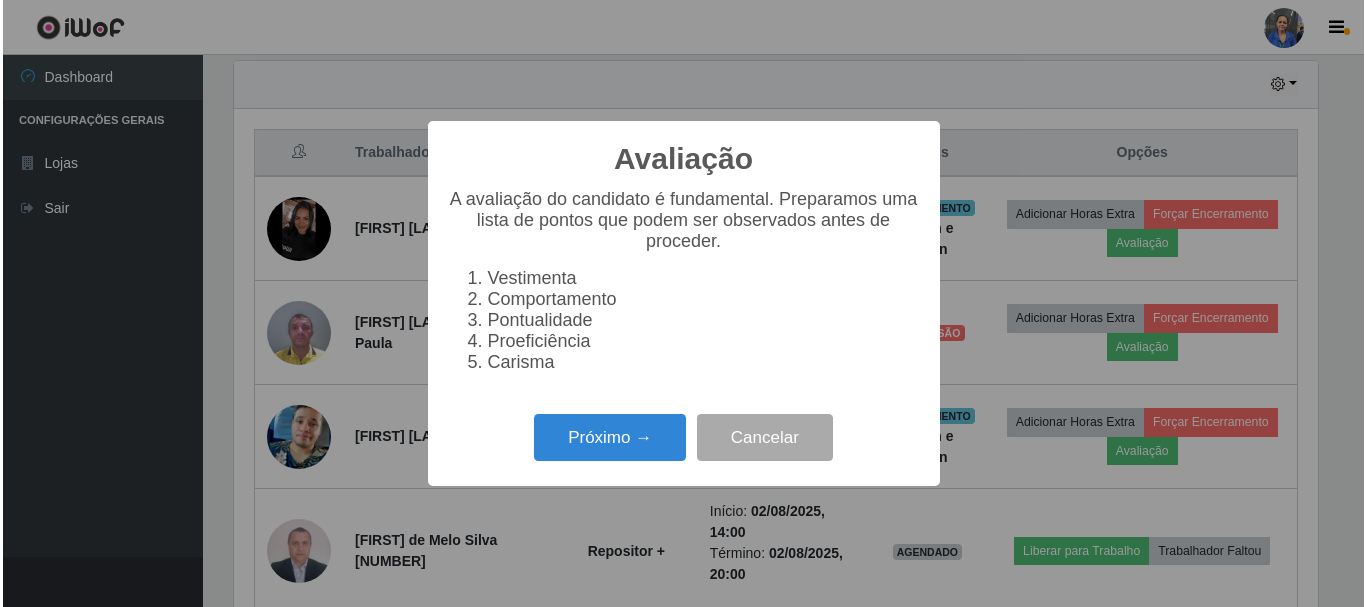 scroll, scrollTop: 999585, scrollLeft: 998911, axis: both 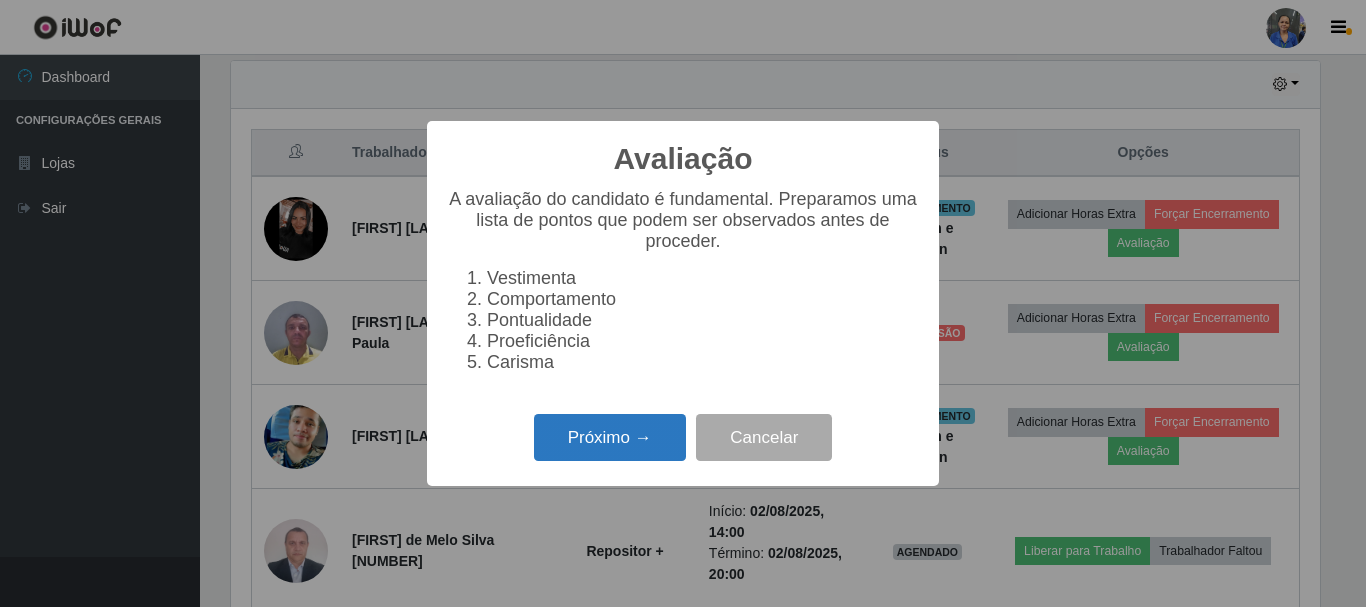 click on "Próximo →" at bounding box center (610, 437) 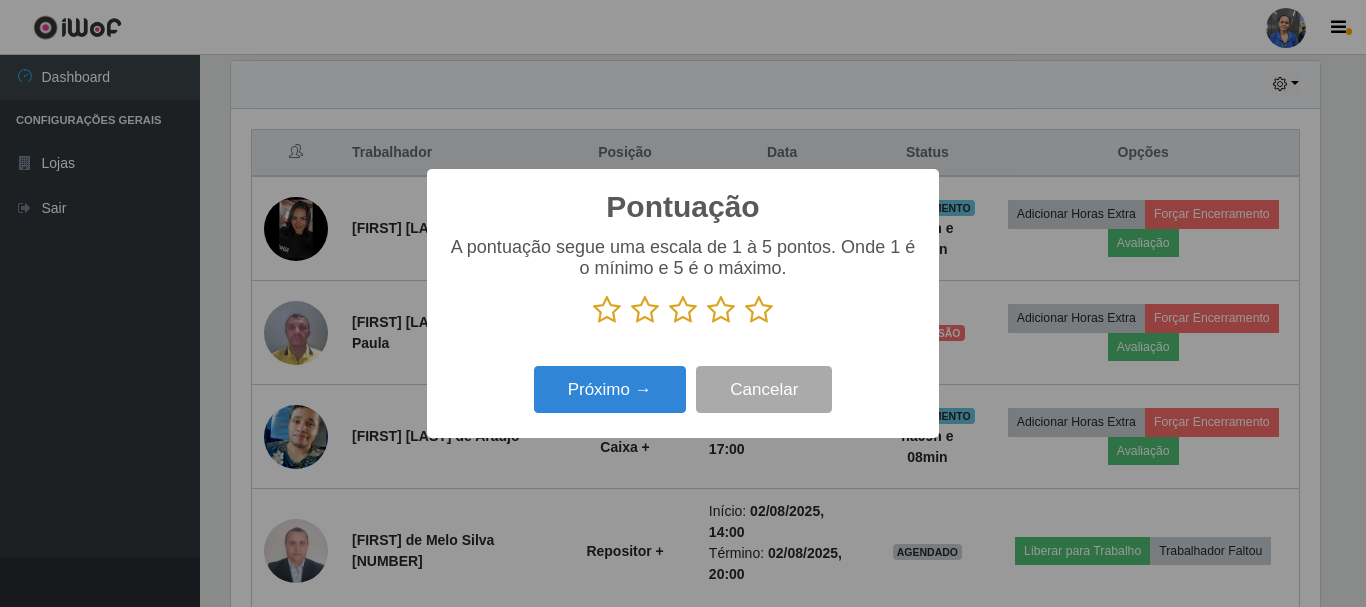 scroll, scrollTop: 999585, scrollLeft: 998911, axis: both 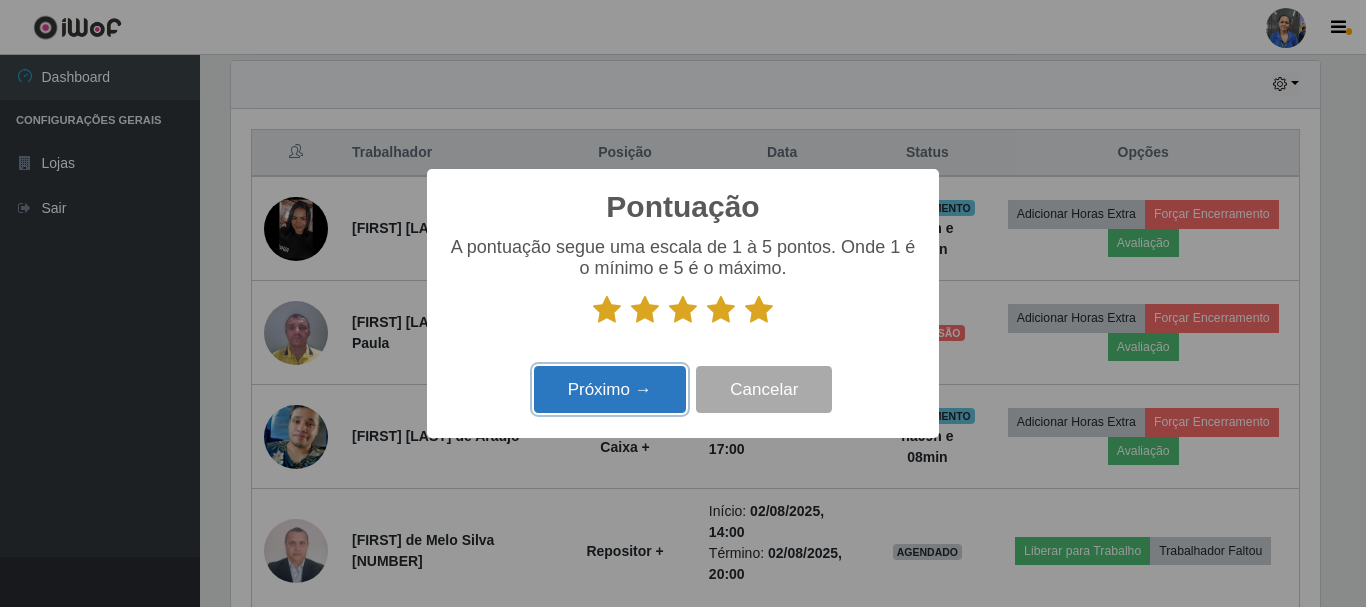 click on "Próximo →" at bounding box center (610, 389) 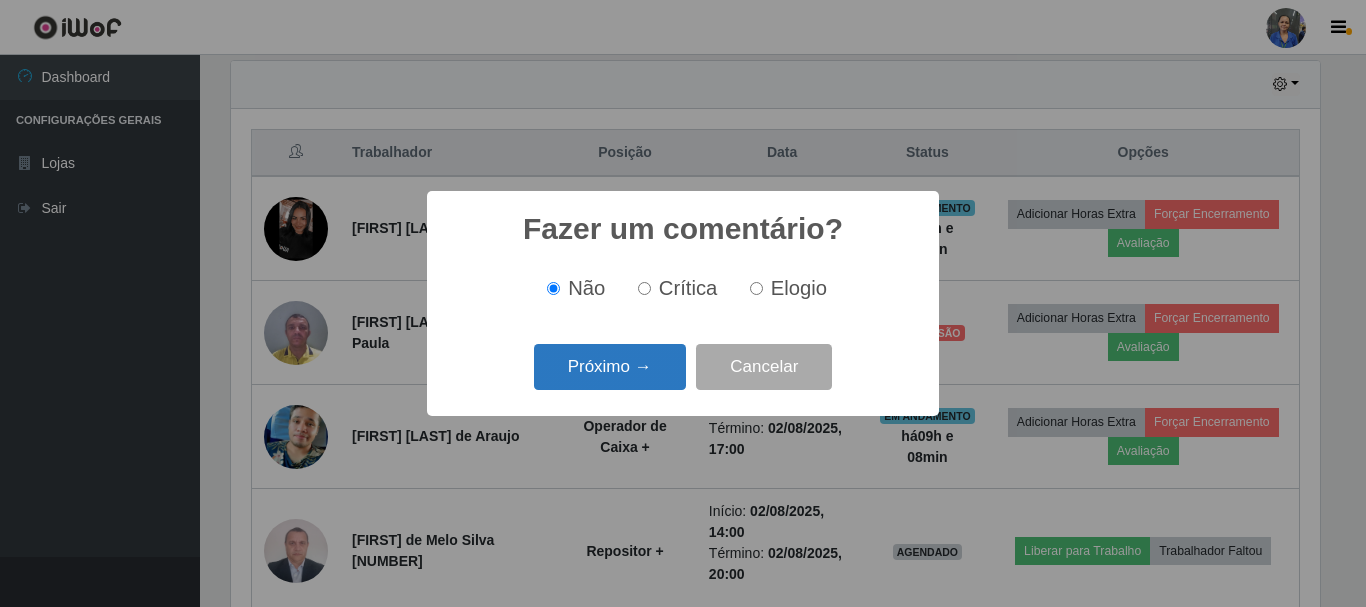 click on "Próximo →" at bounding box center (610, 367) 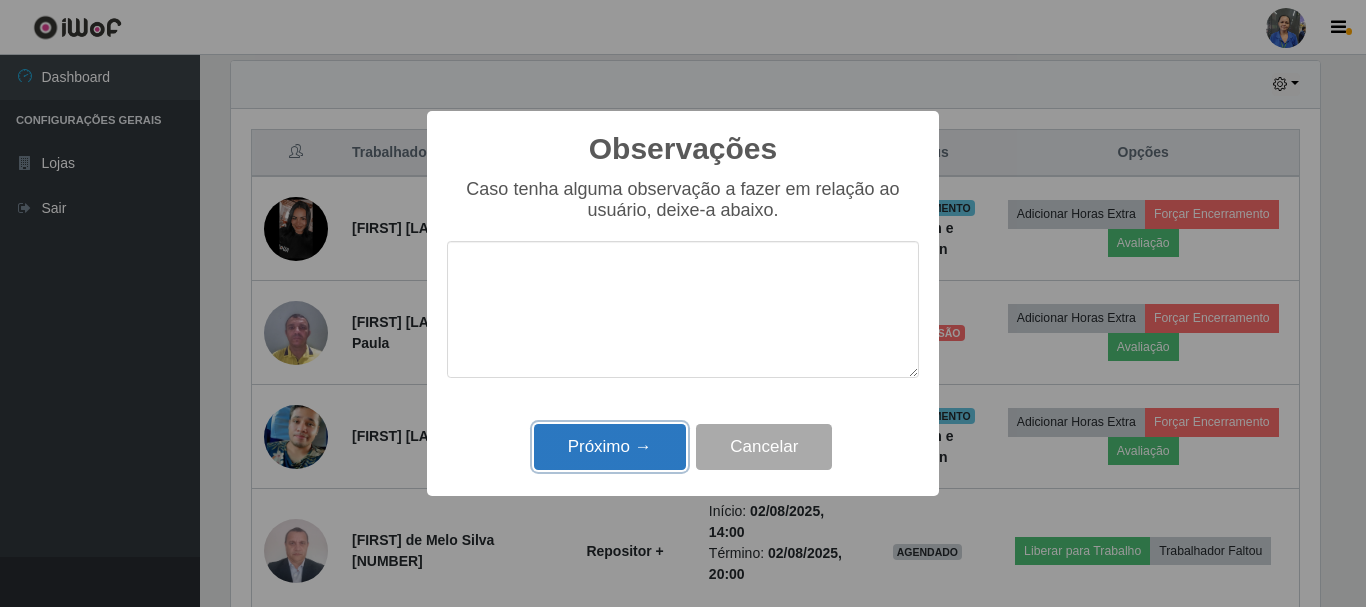 click on "Próximo →" at bounding box center (610, 447) 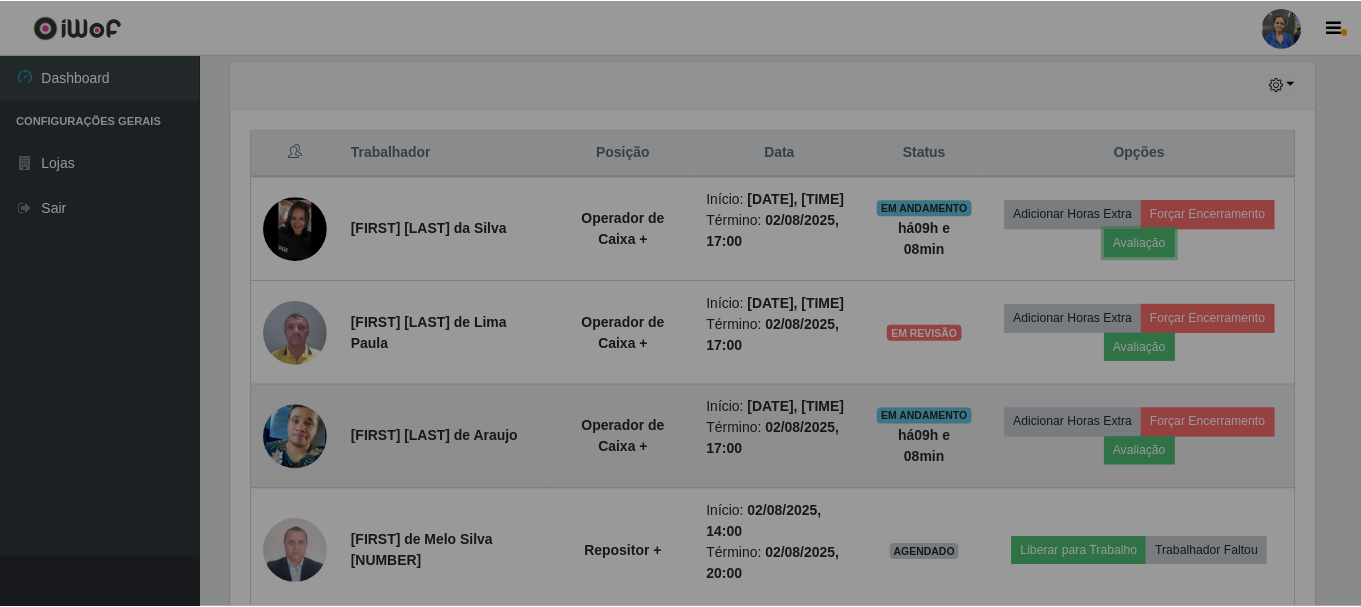 scroll, scrollTop: 999585, scrollLeft: 998901, axis: both 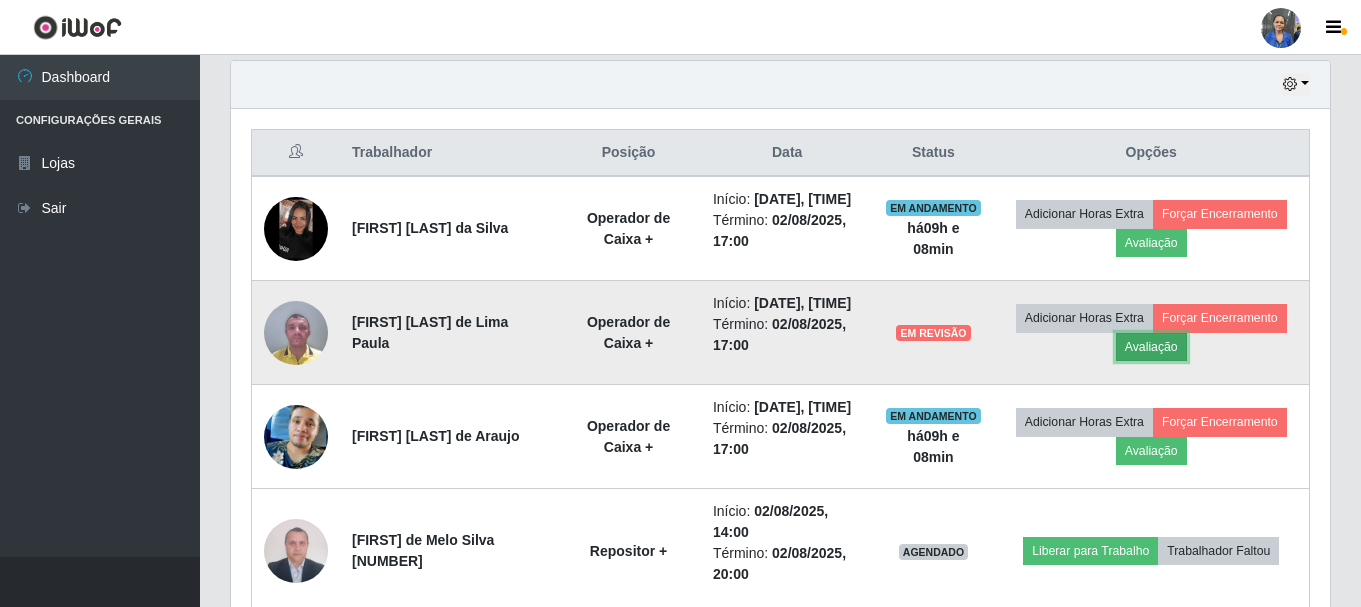click on "Avaliação" at bounding box center [1151, 347] 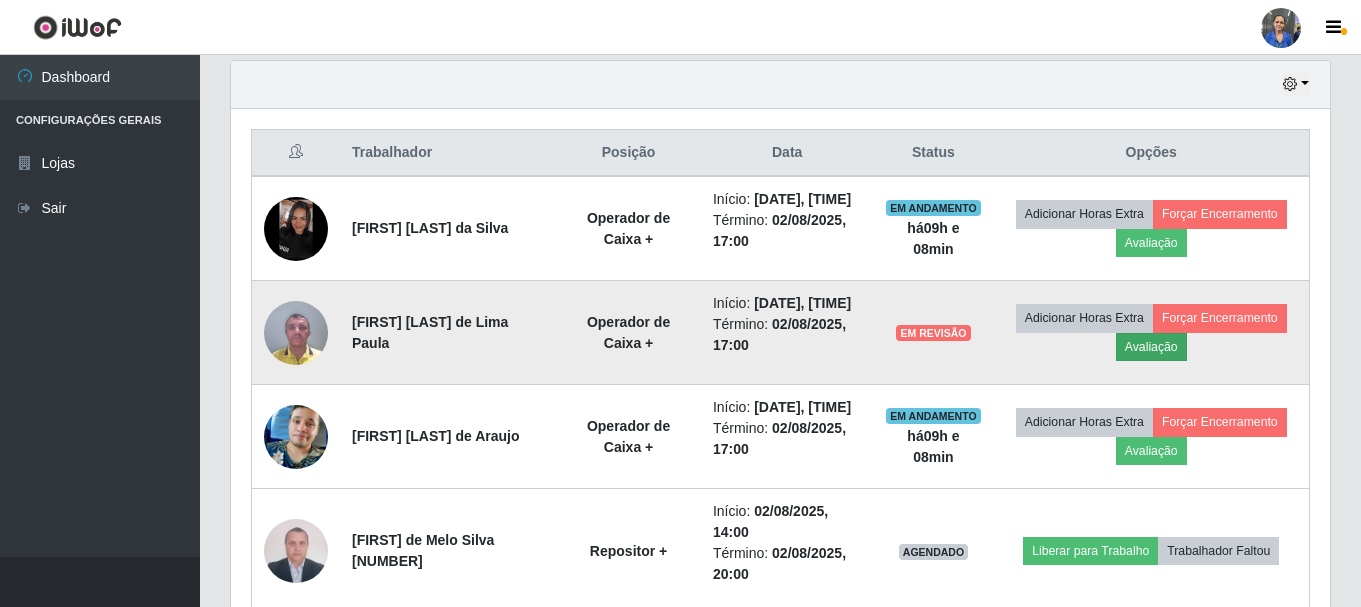 scroll, scrollTop: 999585, scrollLeft: 998911, axis: both 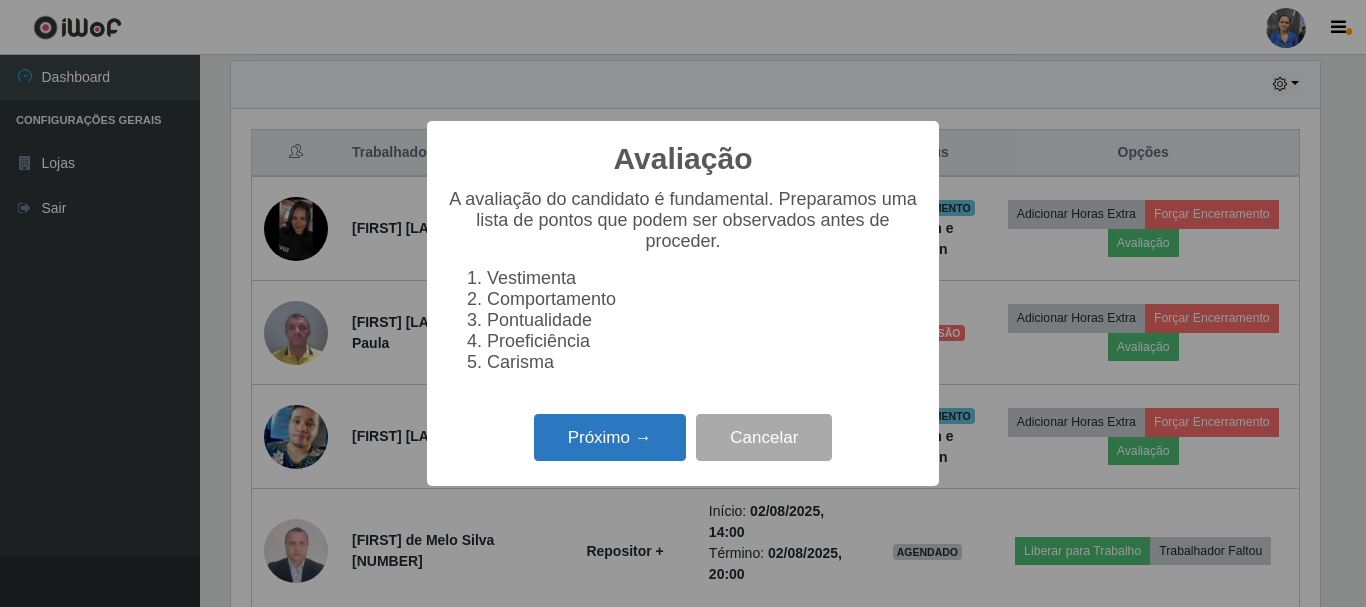 click on "Próximo →" at bounding box center (610, 437) 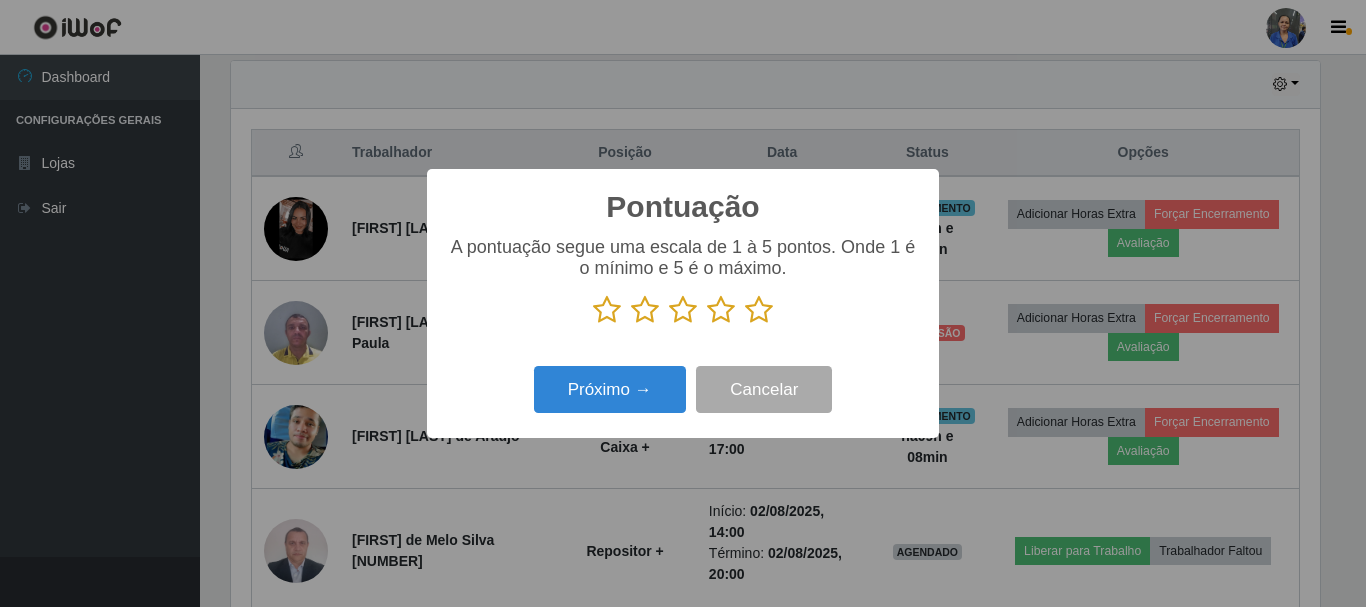 scroll, scrollTop: 999585, scrollLeft: 998911, axis: both 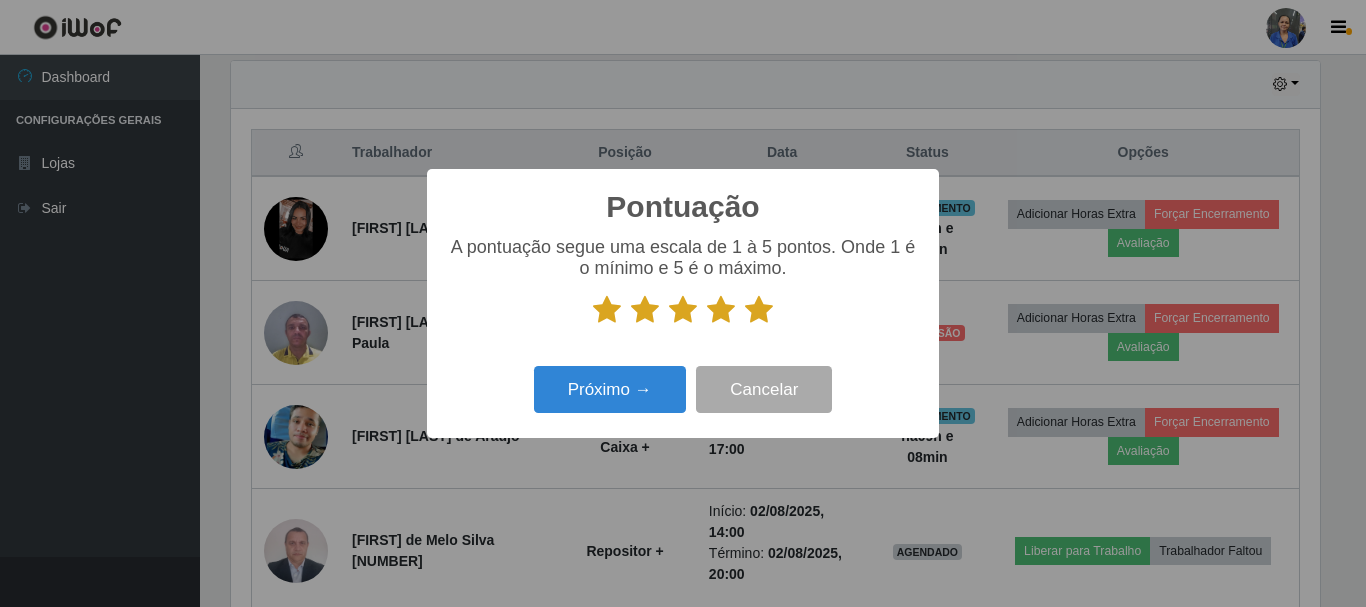click on "Próximo → Cancelar" at bounding box center (683, 389) 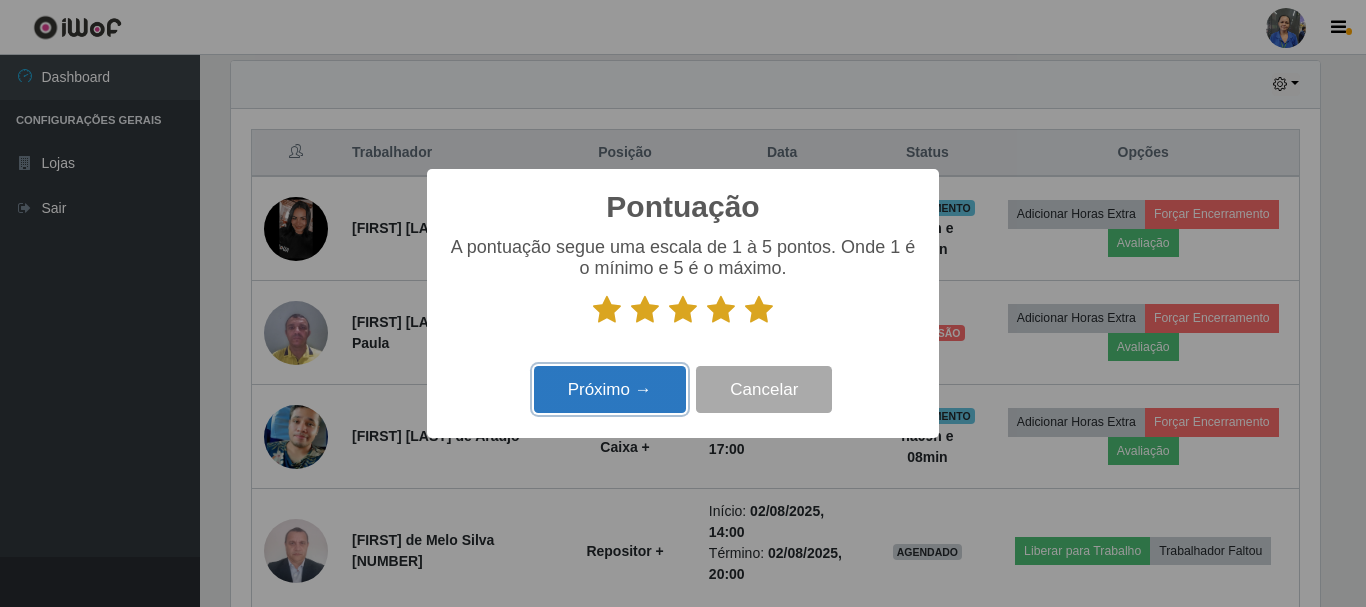 click on "Próximo →" at bounding box center (610, 389) 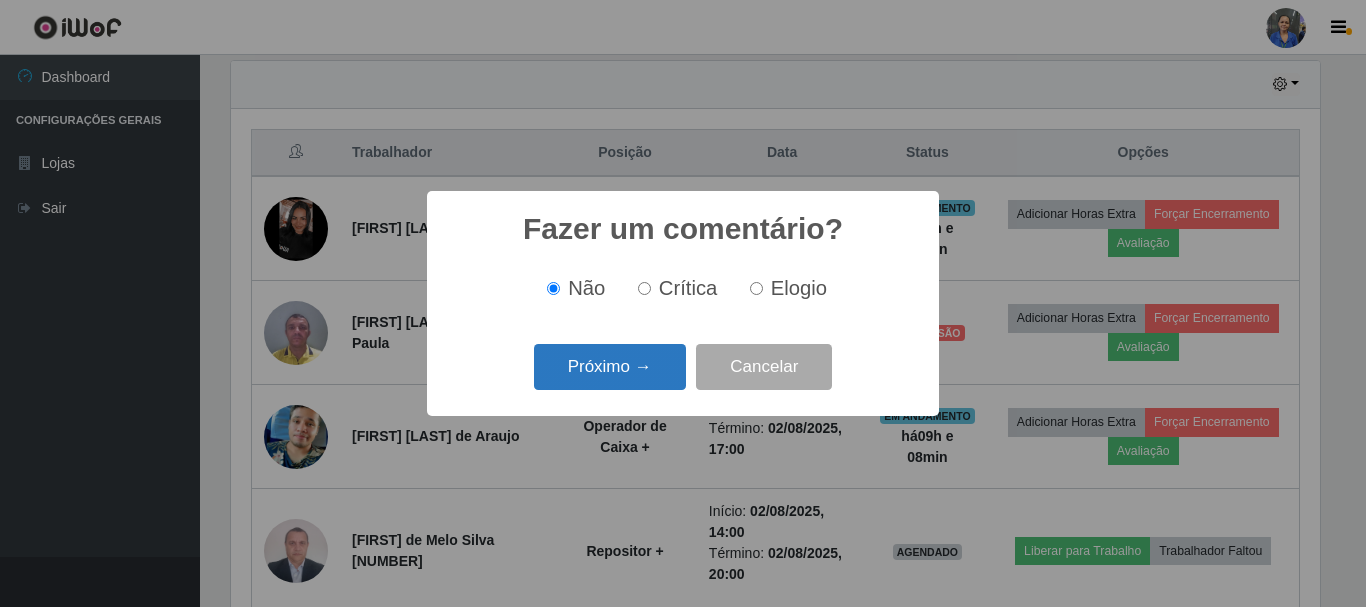 click on "Próximo →" at bounding box center (610, 367) 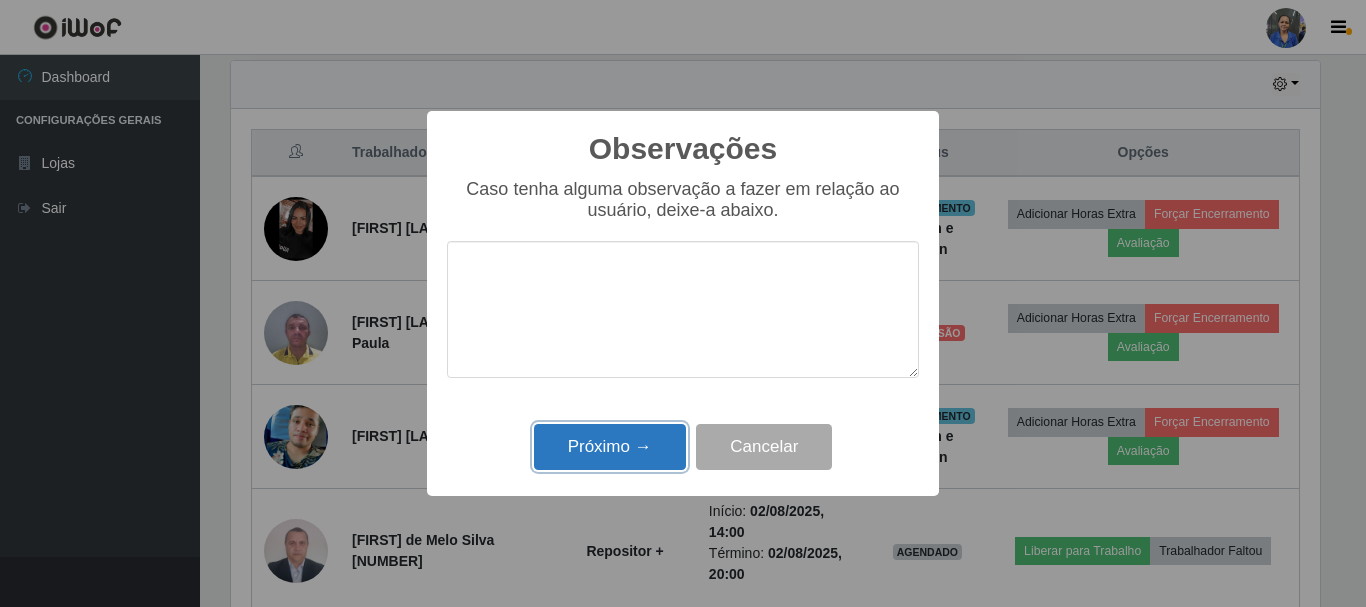 click on "Próximo →" at bounding box center [610, 447] 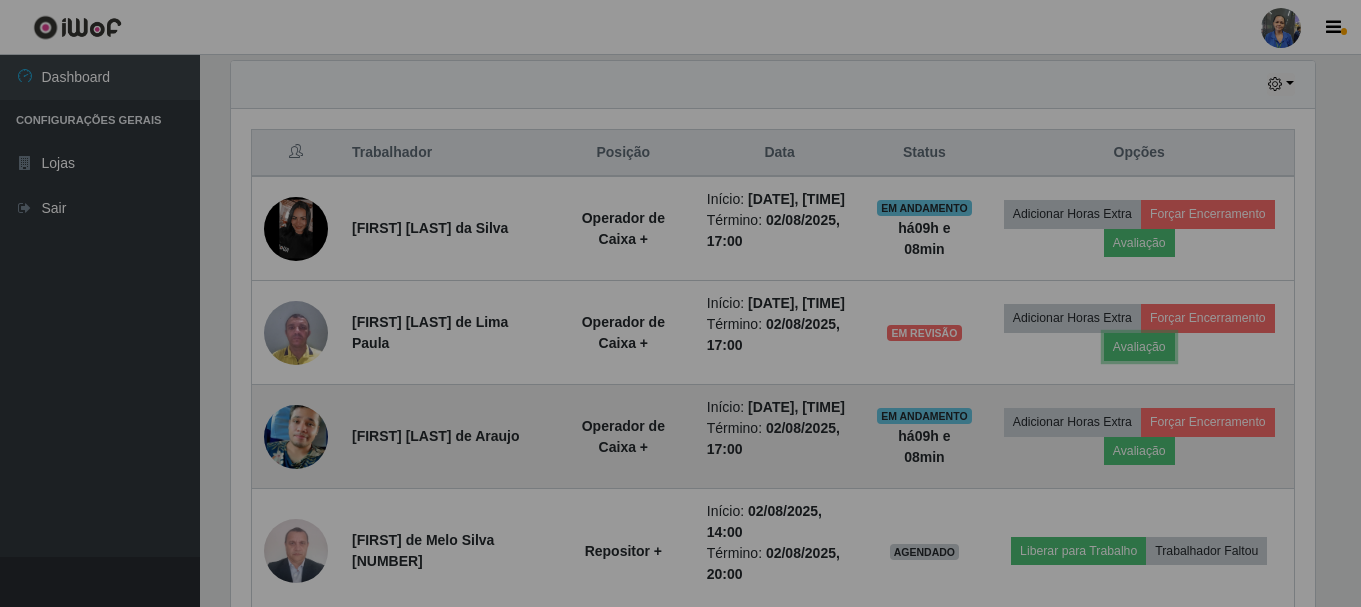 scroll, scrollTop: 999585, scrollLeft: 998901, axis: both 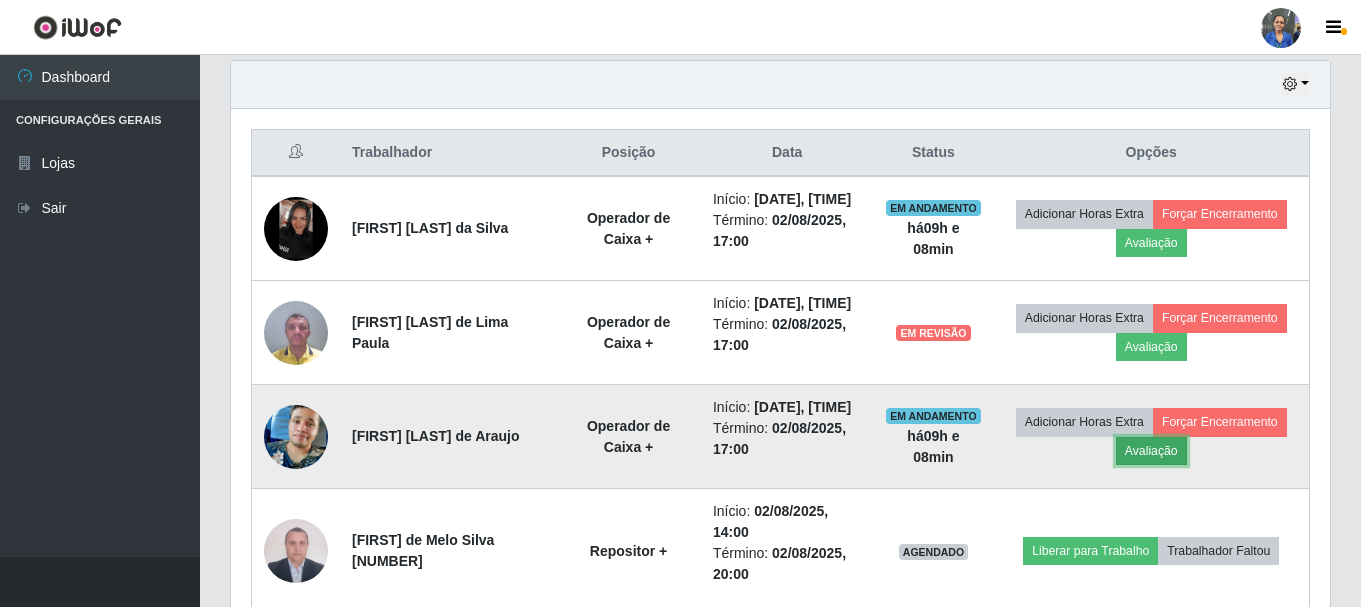 click on "Avaliação" at bounding box center [1151, 451] 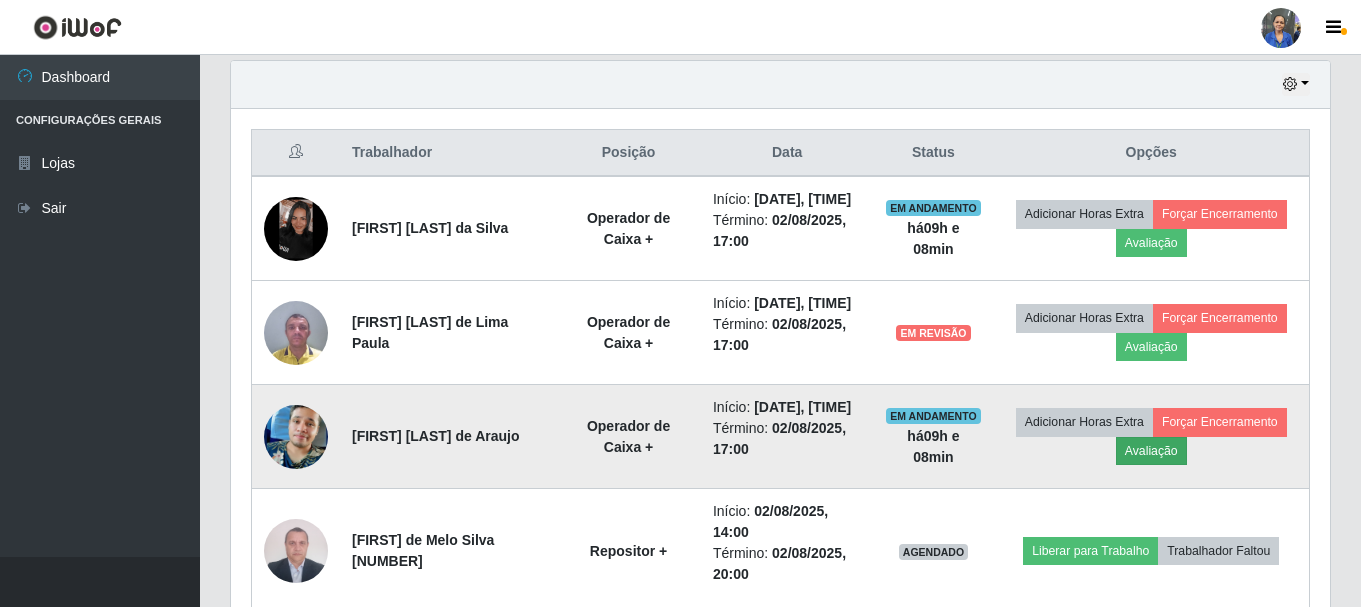 scroll, scrollTop: 999585, scrollLeft: 998911, axis: both 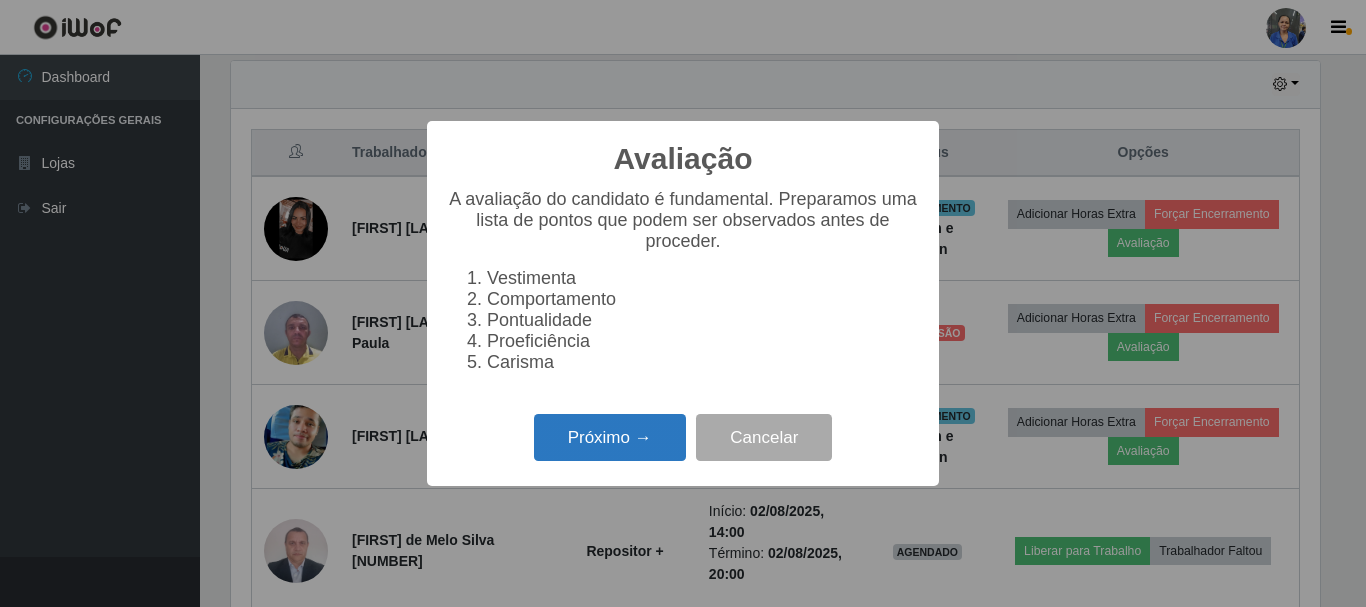 click on "Próximo →" at bounding box center (610, 437) 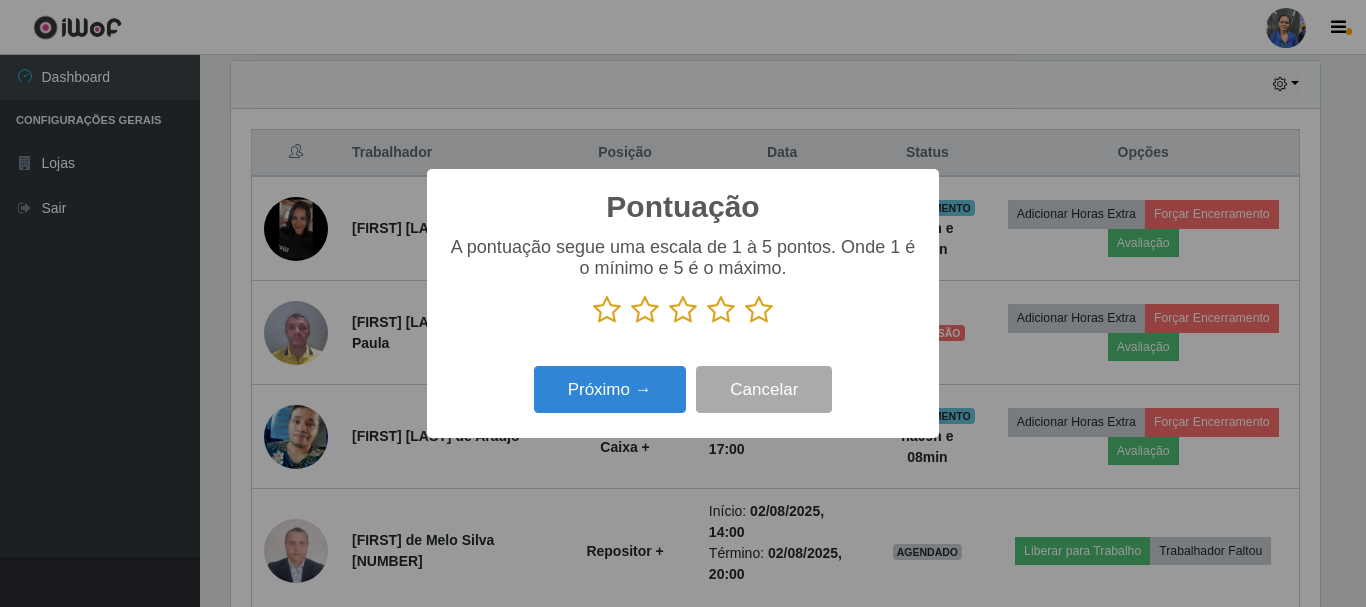 scroll, scrollTop: 999585, scrollLeft: 998911, axis: both 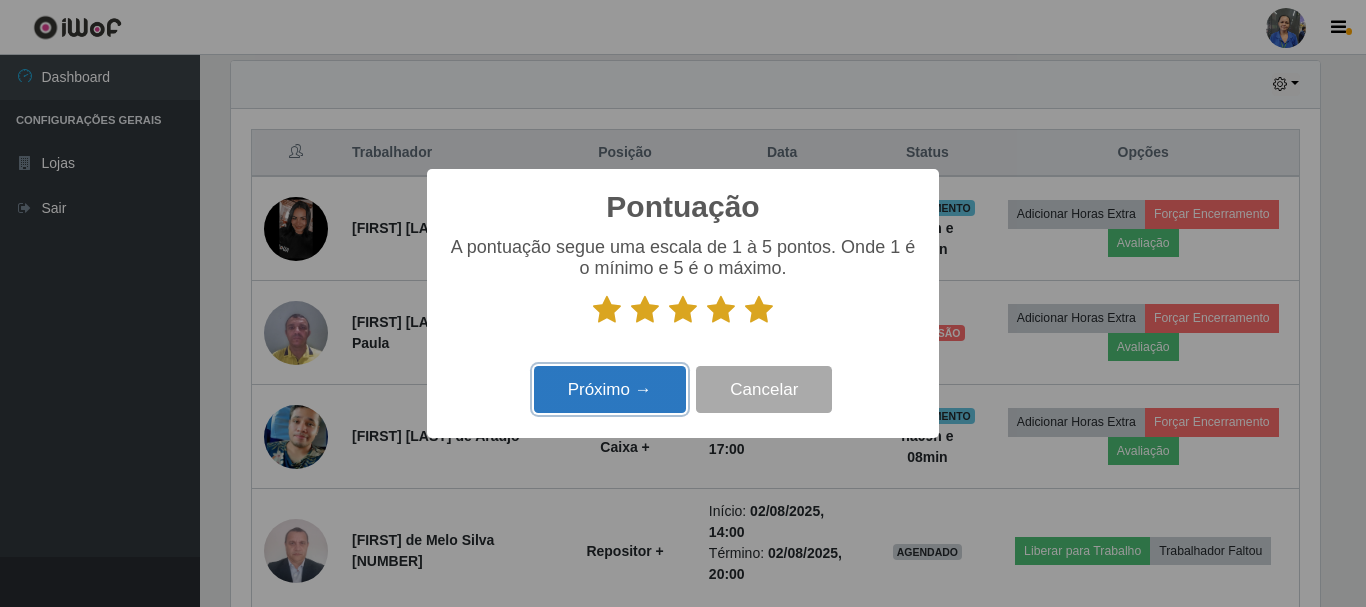 click on "Próximo →" at bounding box center [610, 389] 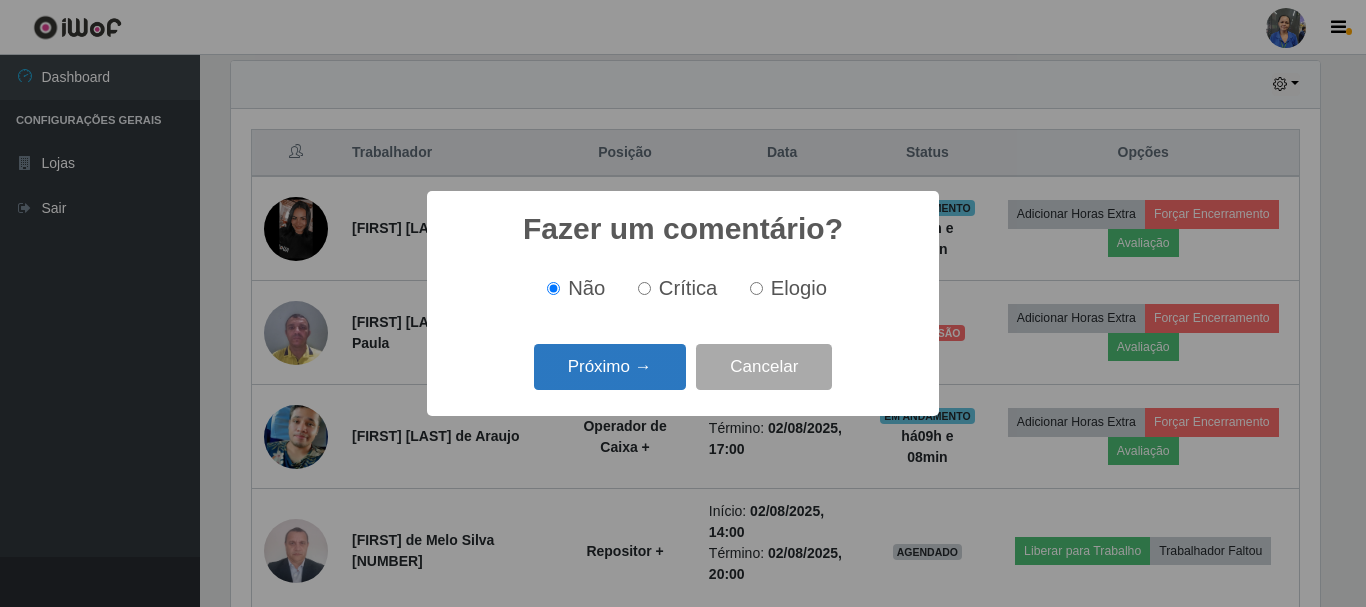 click on "Próximo →" at bounding box center [610, 367] 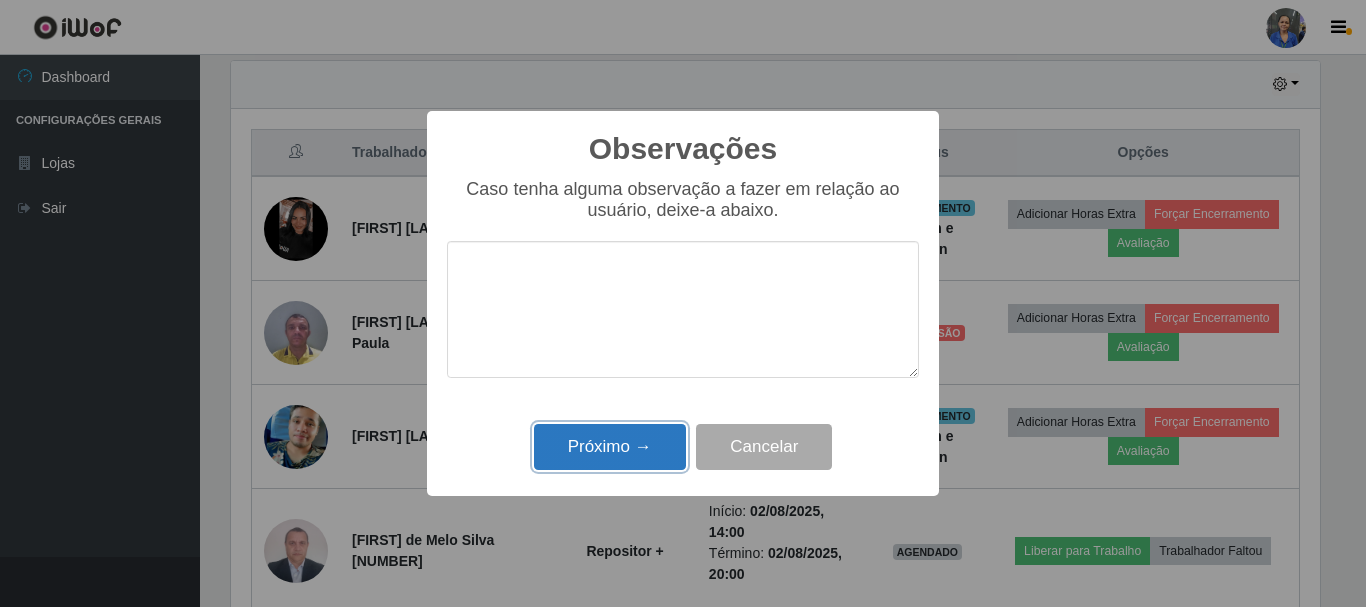 click on "Próximo →" at bounding box center (610, 447) 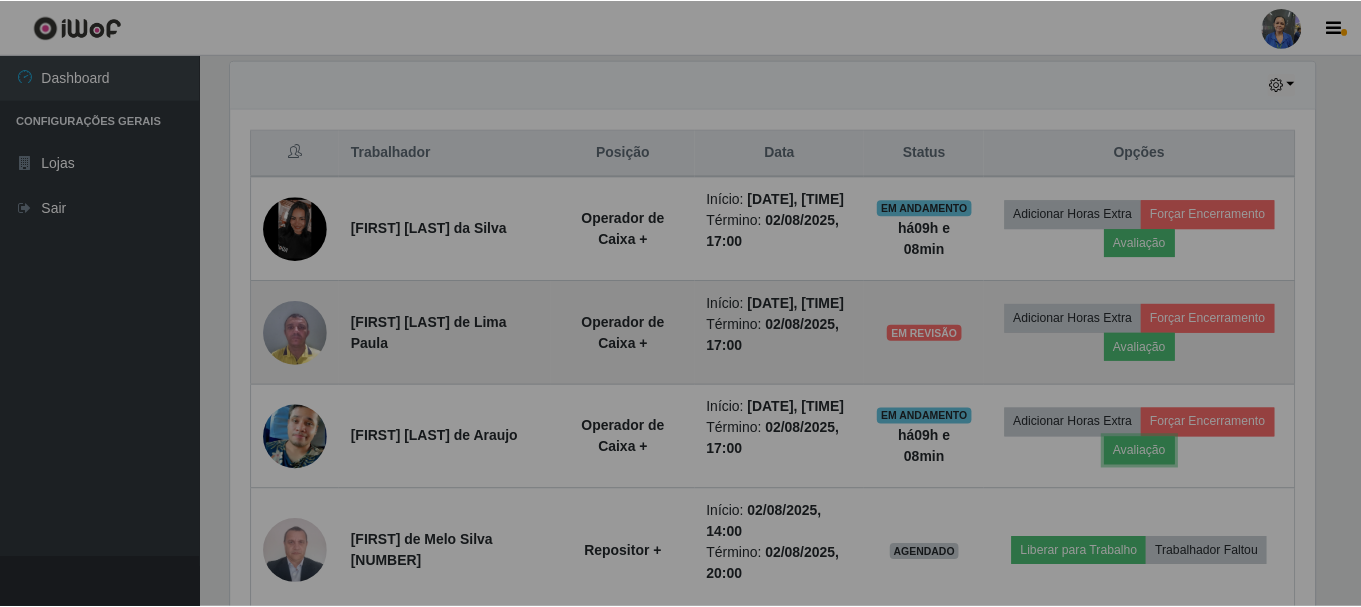 scroll, scrollTop: 999585, scrollLeft: 998901, axis: both 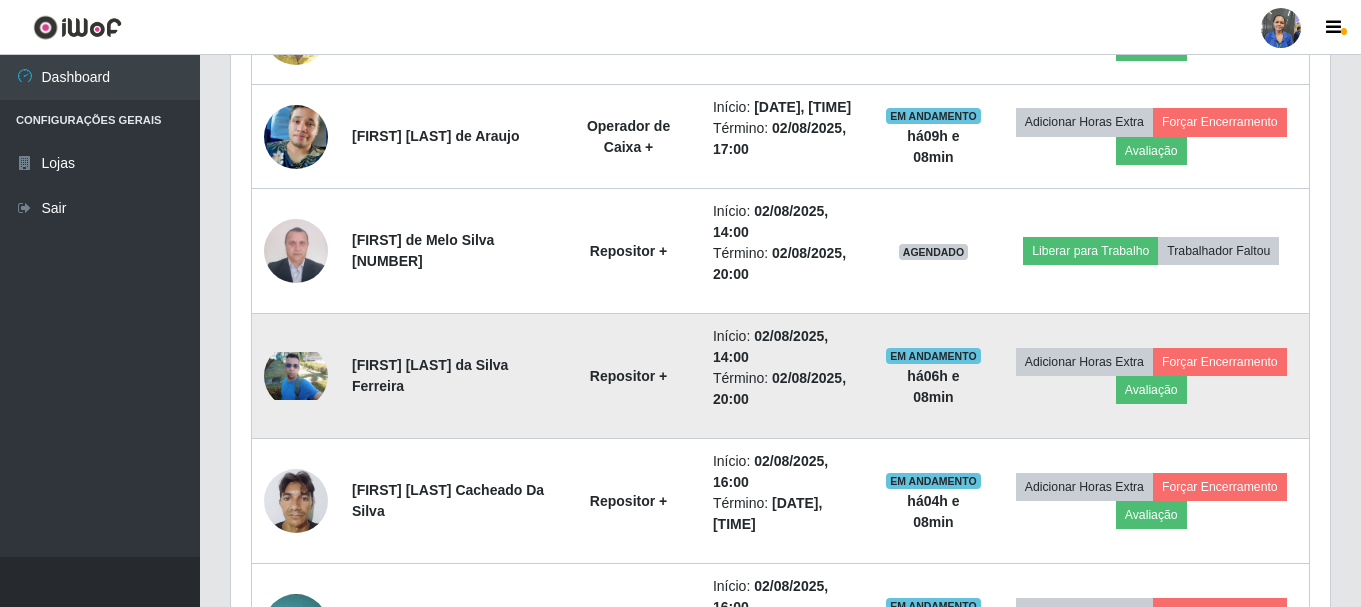 click on "Adicionar Horas Extra Forçar Encerramento Avaliação" at bounding box center [1151, 376] 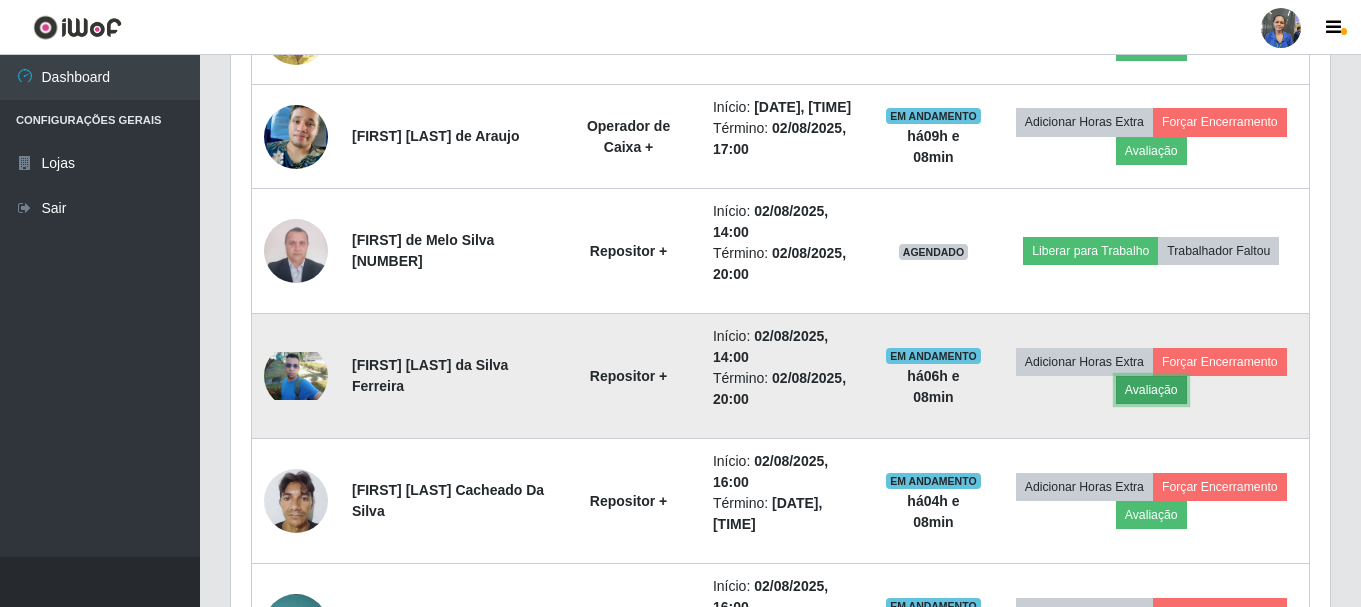 click on "Avaliação" at bounding box center [1151, 390] 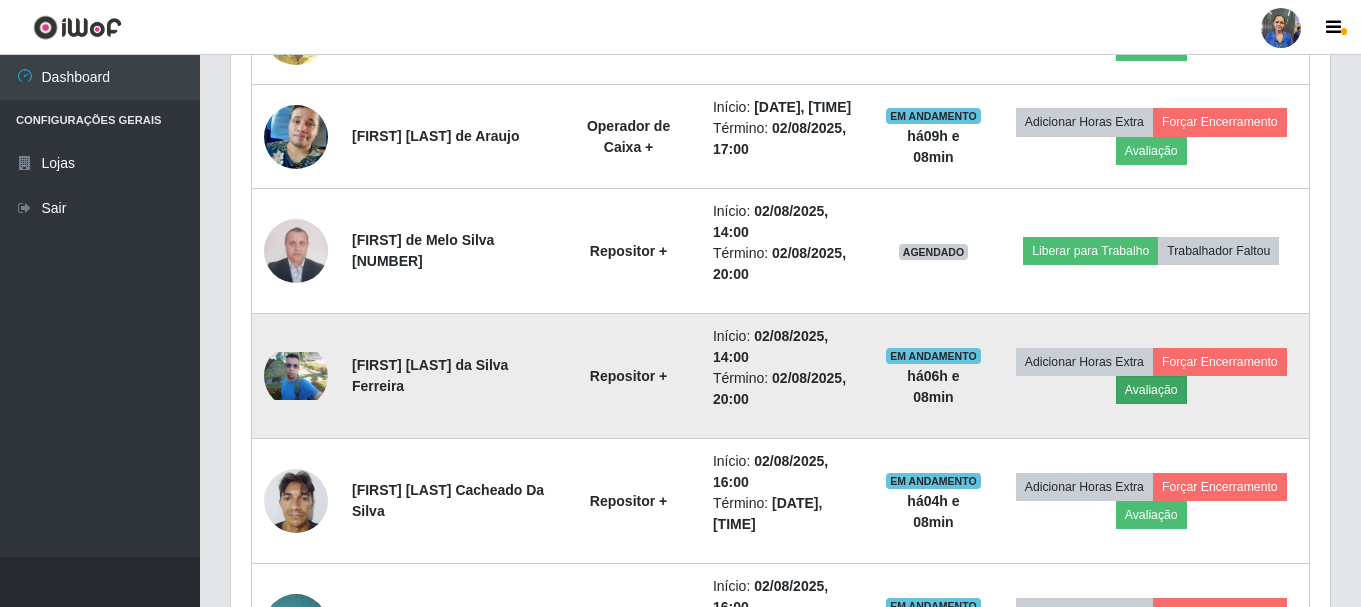 scroll, scrollTop: 999585, scrollLeft: 998911, axis: both 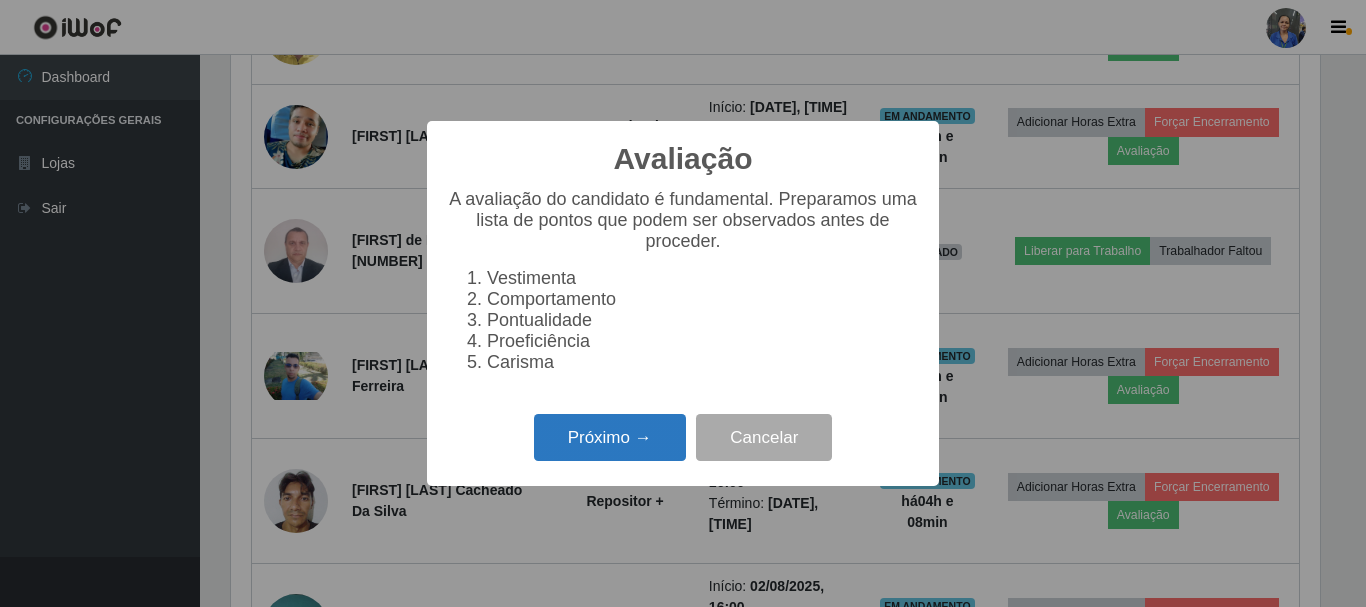 click on "Próximo →" at bounding box center [610, 437] 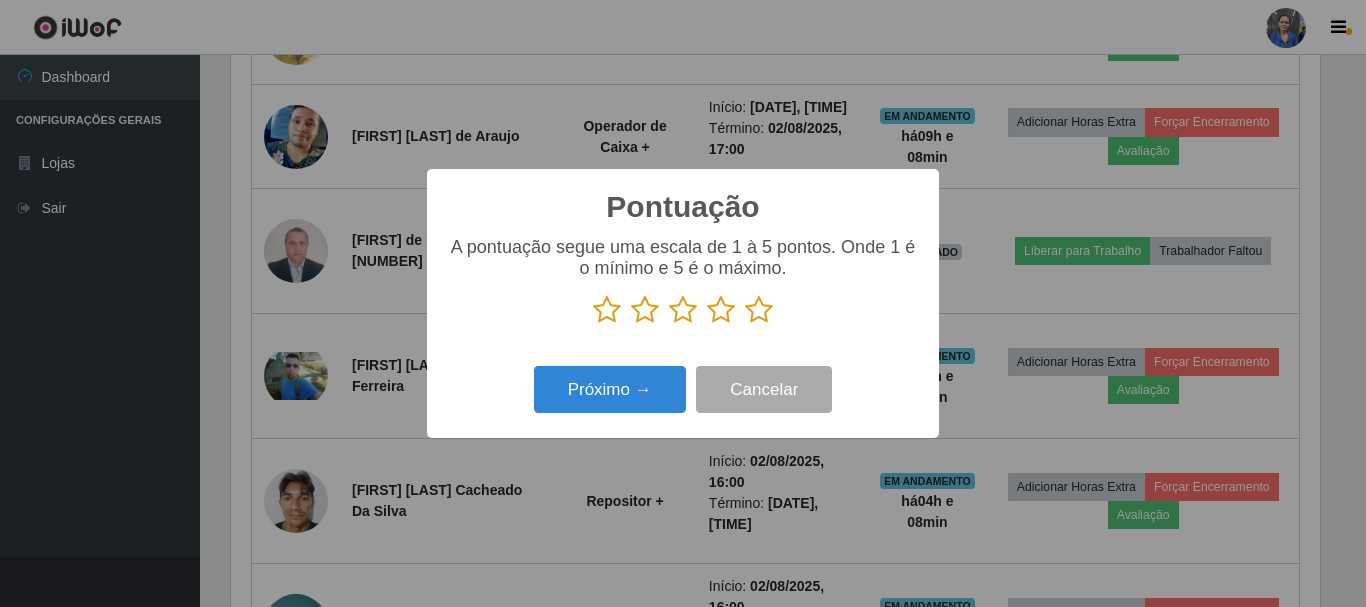 scroll, scrollTop: 999585, scrollLeft: 998911, axis: both 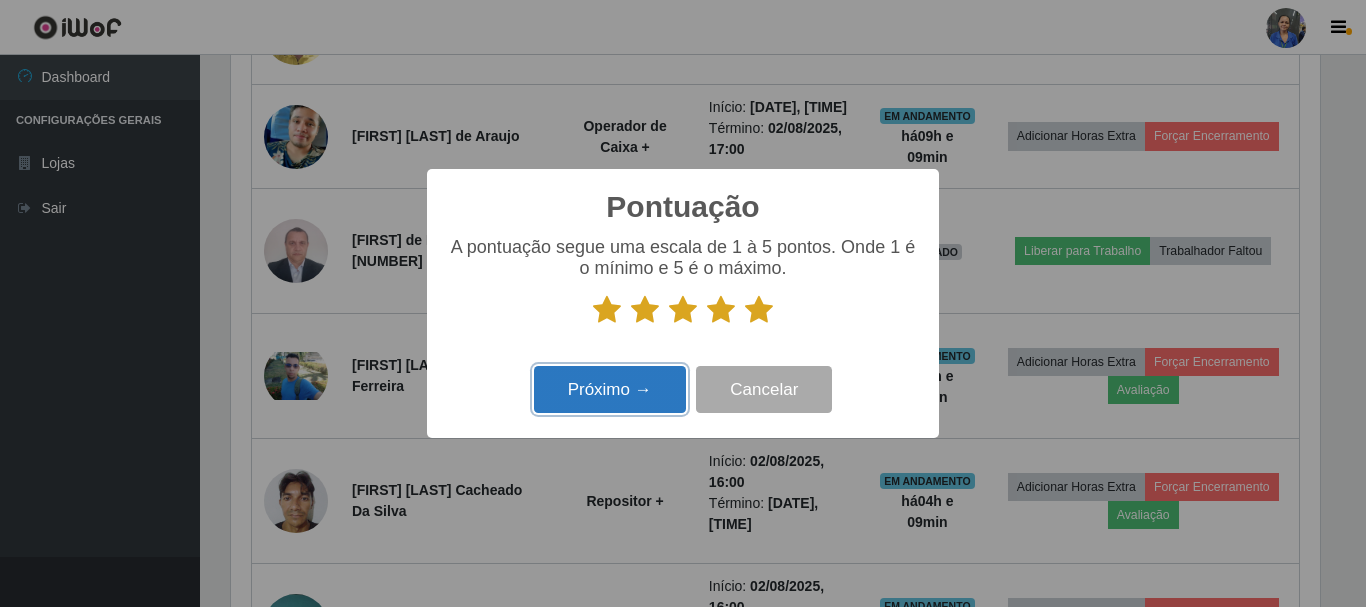 click on "Próximo →" at bounding box center [610, 389] 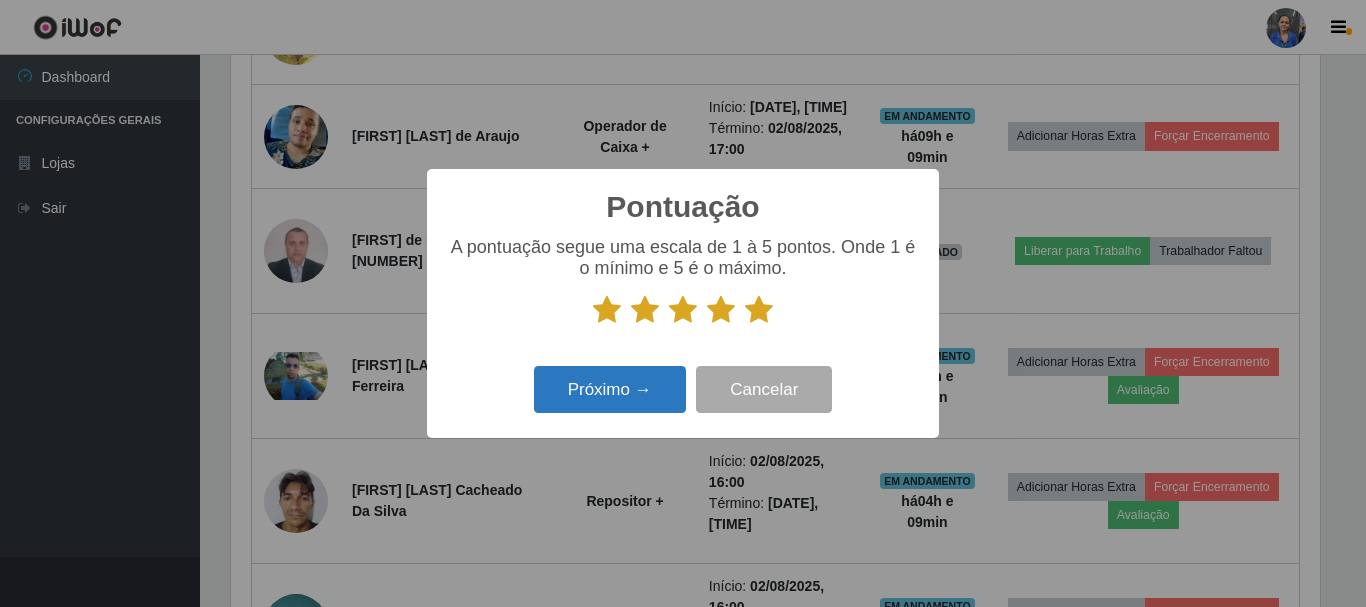 scroll, scrollTop: 999585, scrollLeft: 998911, axis: both 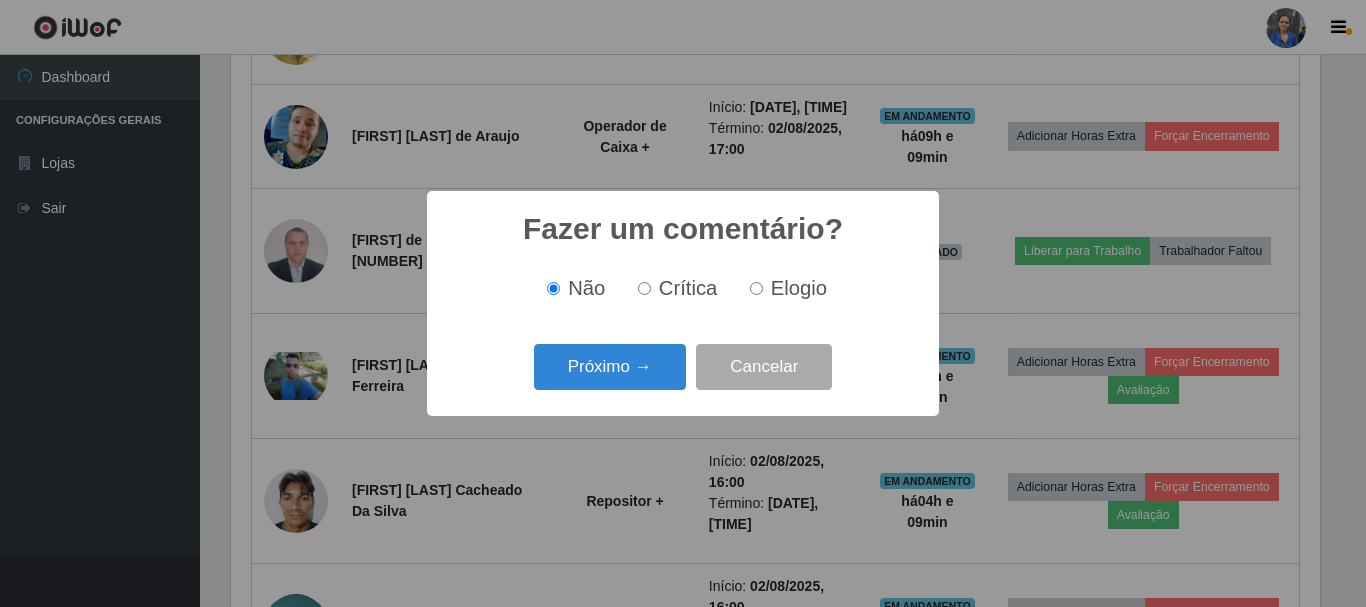 click on "Fazer um comentário? × Não Crítica Elogio Próximo → Cancelar" at bounding box center [683, 303] 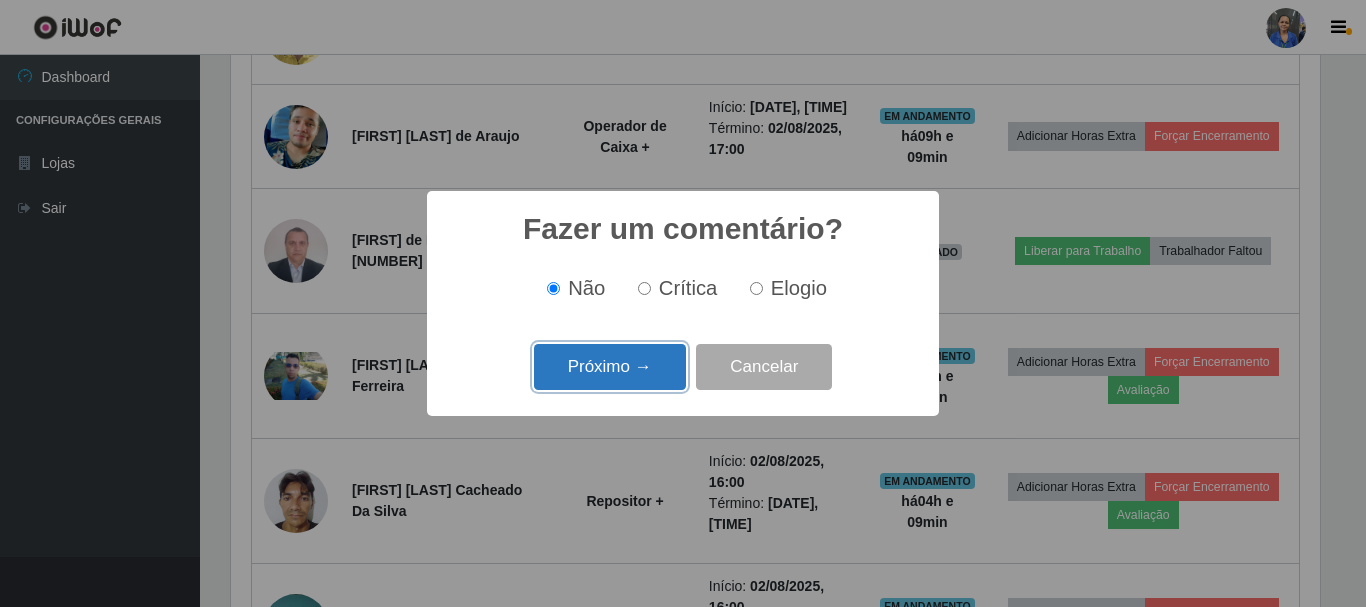 click on "Próximo →" at bounding box center [610, 367] 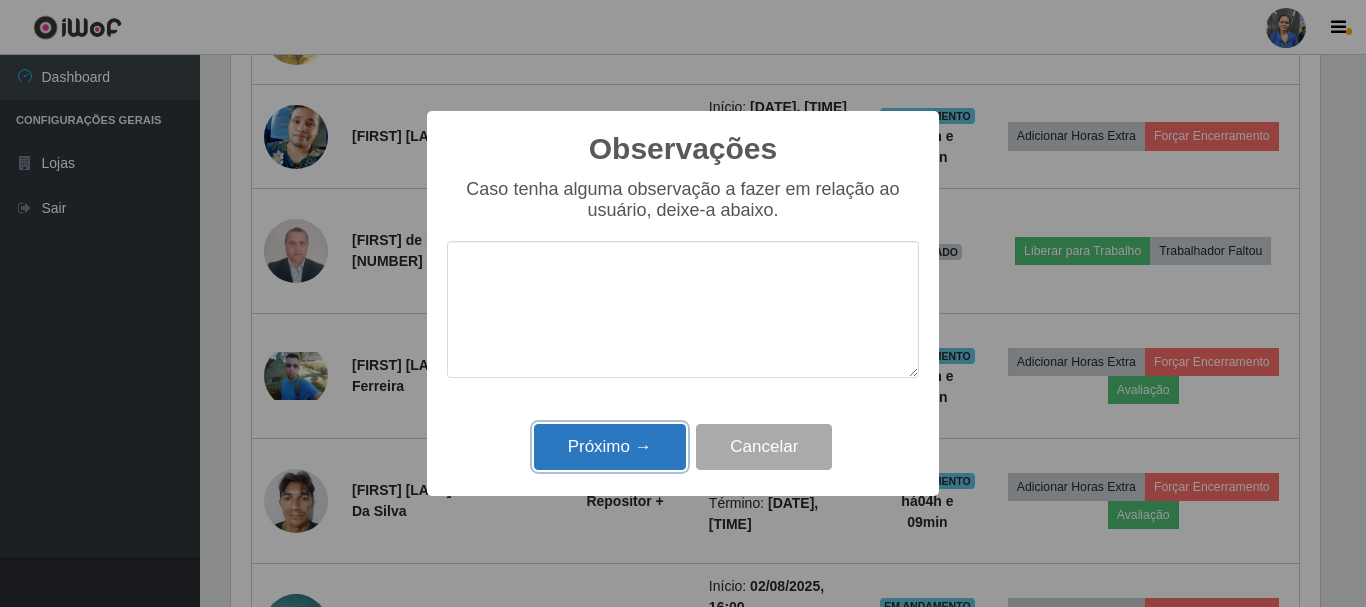 click on "Próximo →" at bounding box center (610, 447) 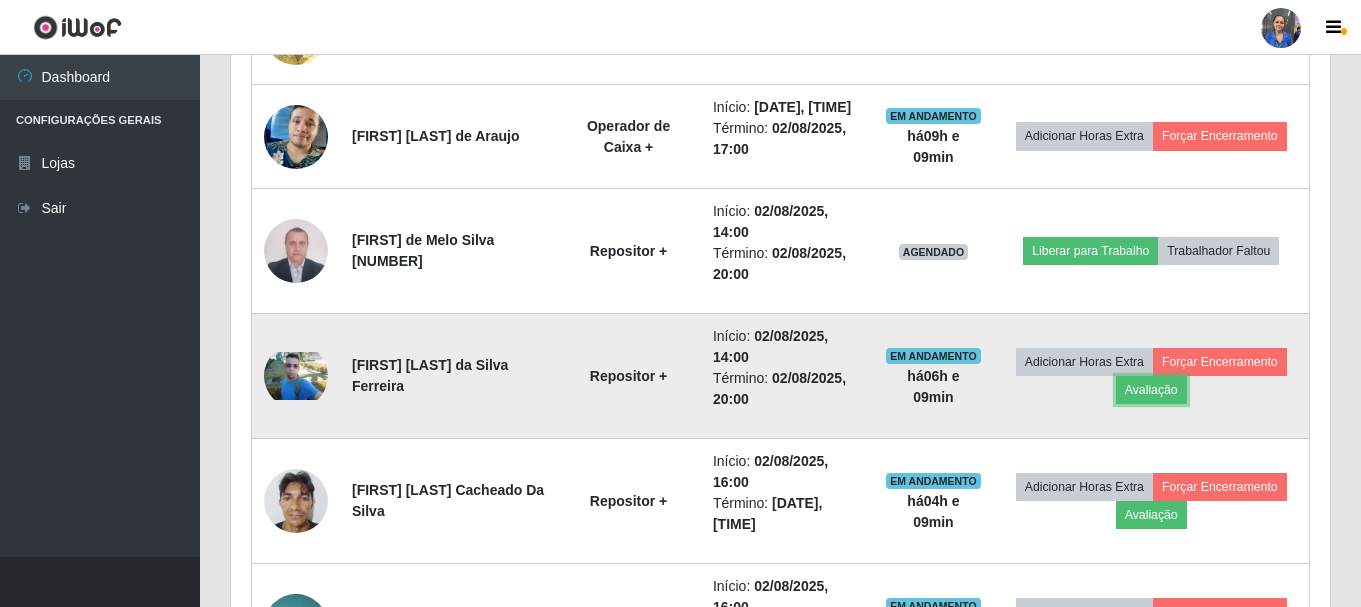 scroll, scrollTop: 999585, scrollLeft: 998901, axis: both 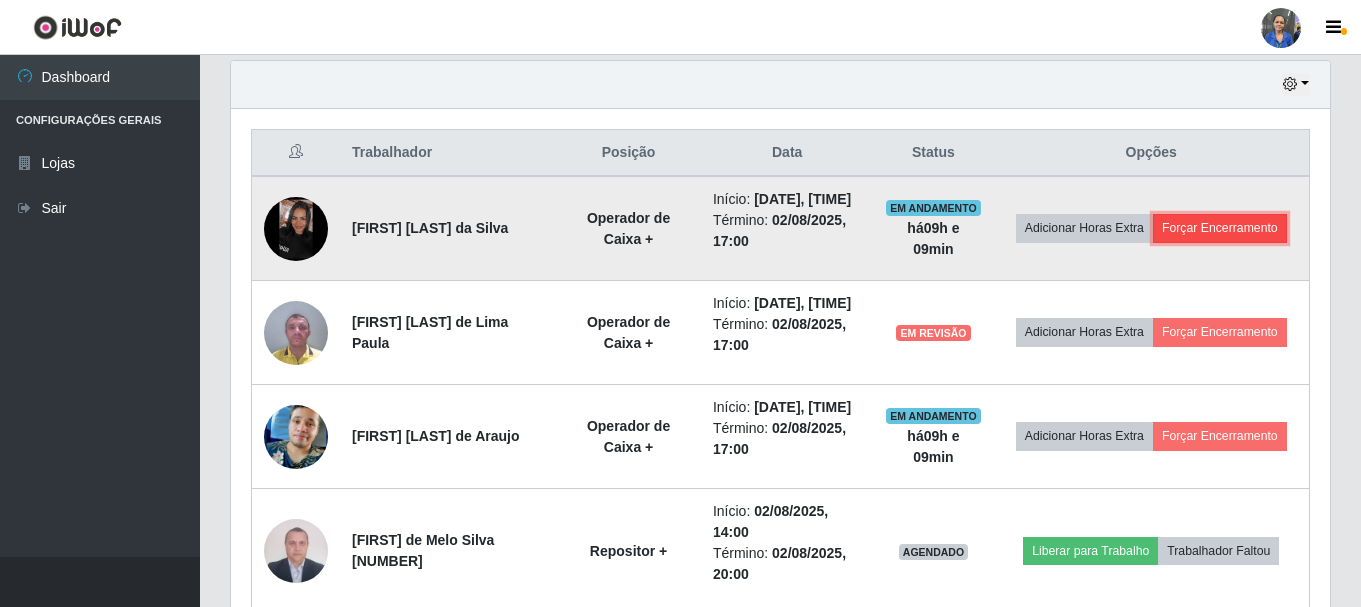 click on "Forçar Encerramento" at bounding box center (1220, 228) 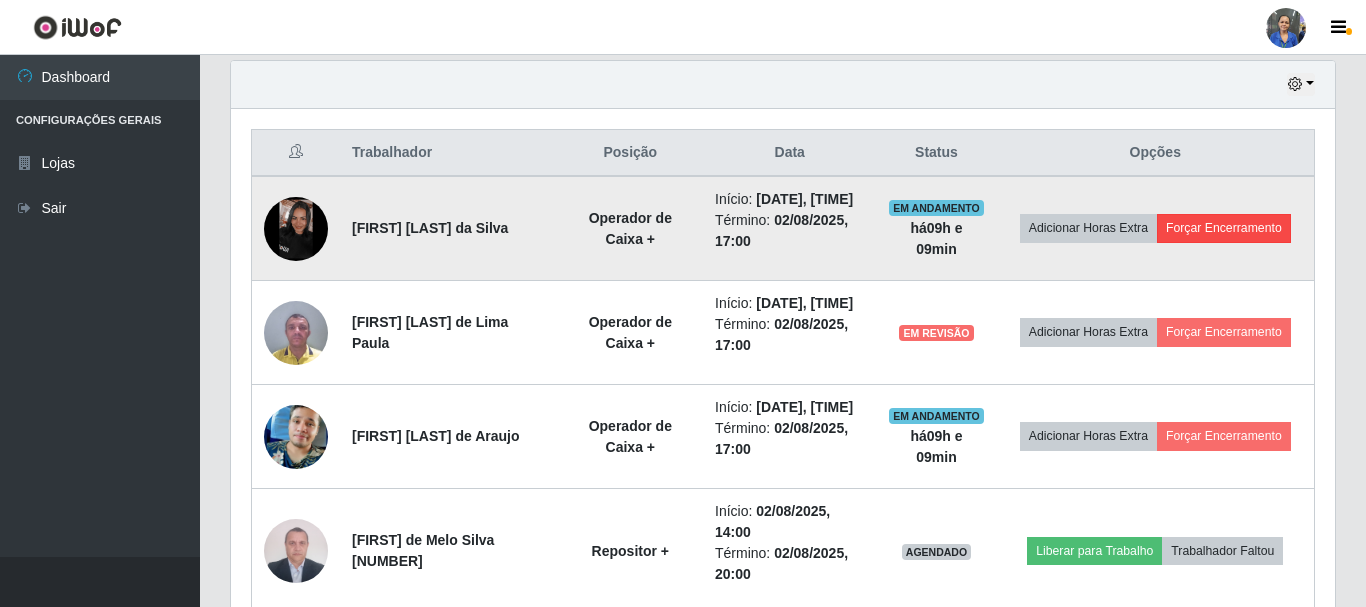 scroll, scrollTop: 999585, scrollLeft: 998911, axis: both 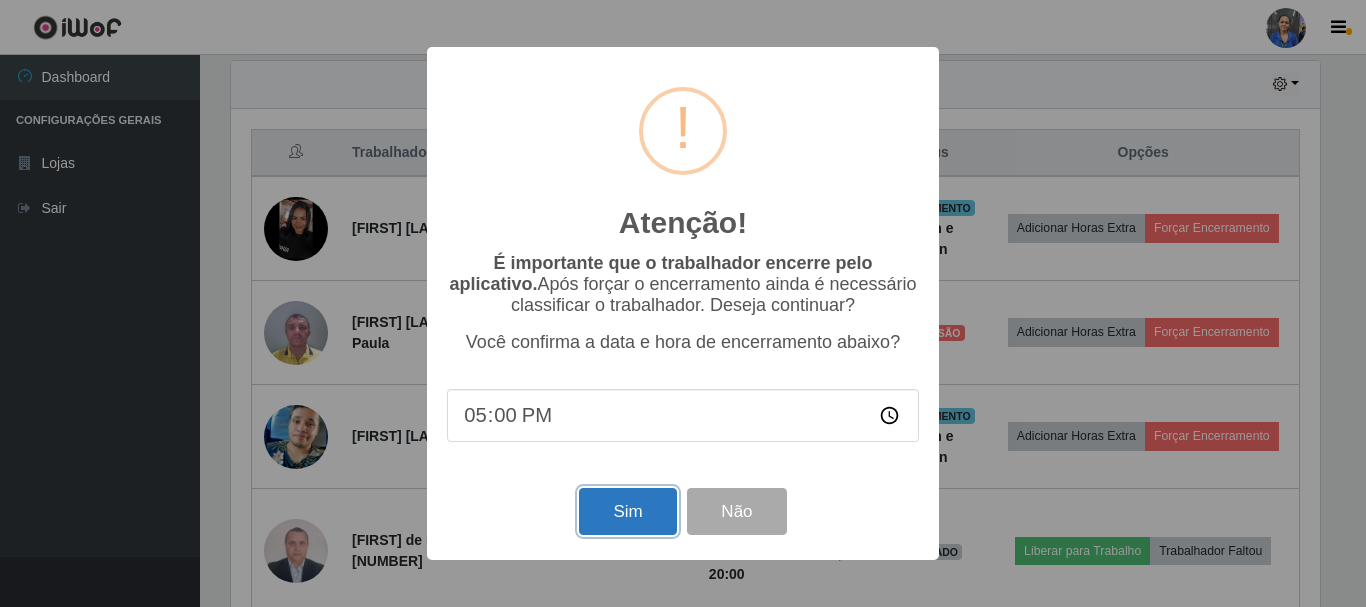 click on "Sim" at bounding box center [627, 511] 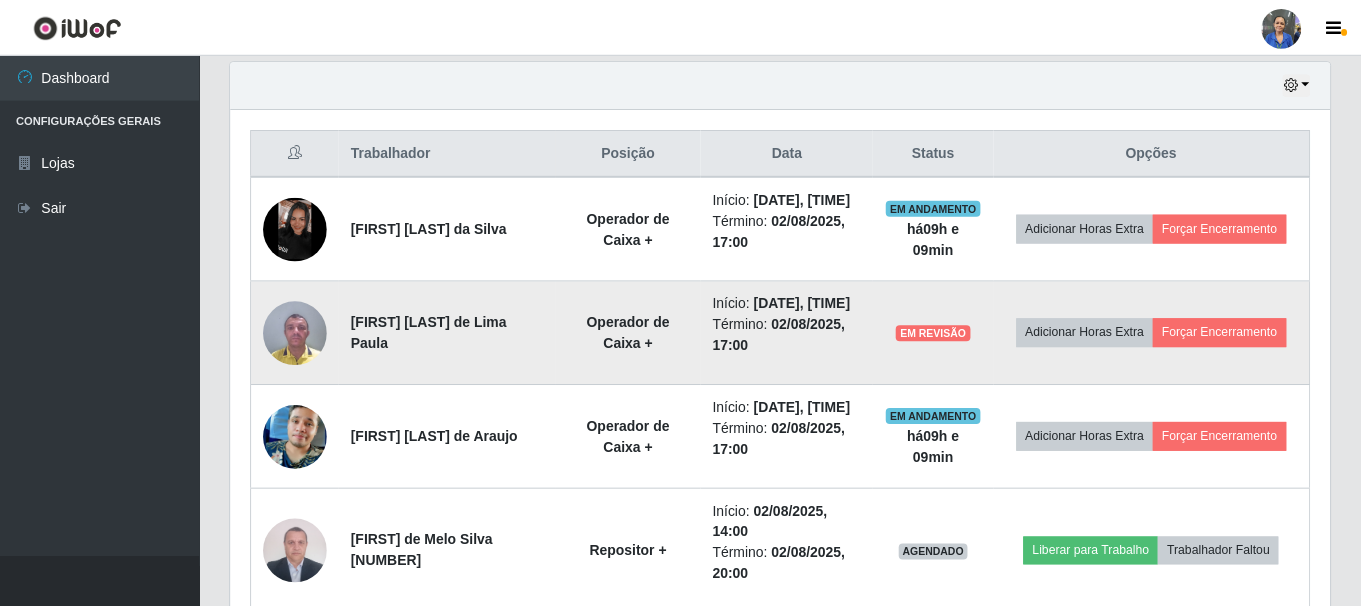 scroll, scrollTop: 999585, scrollLeft: 998901, axis: both 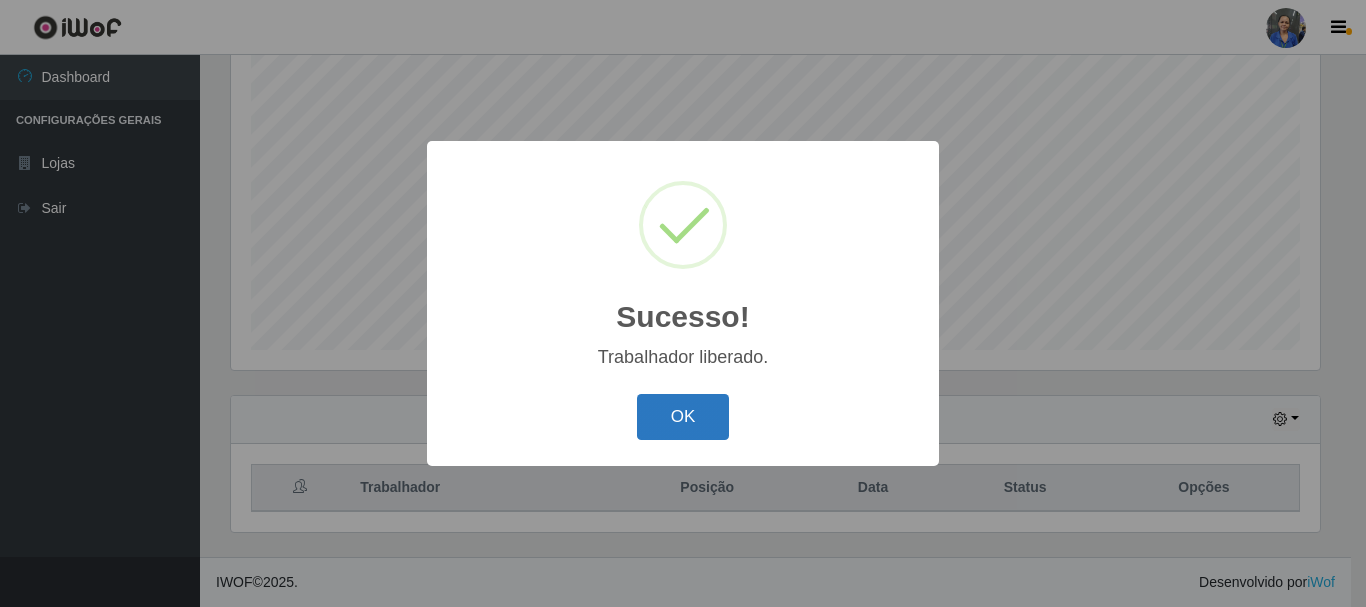 click on "OK" at bounding box center [683, 417] 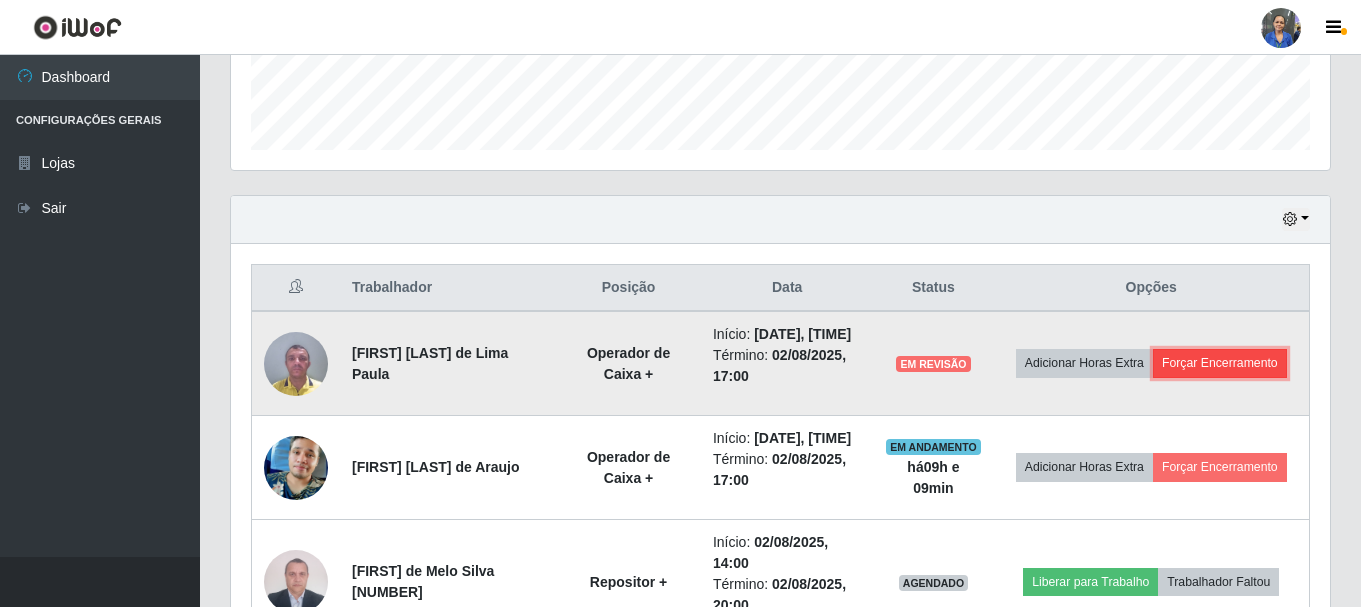 click on "Forçar Encerramento" at bounding box center [1220, 363] 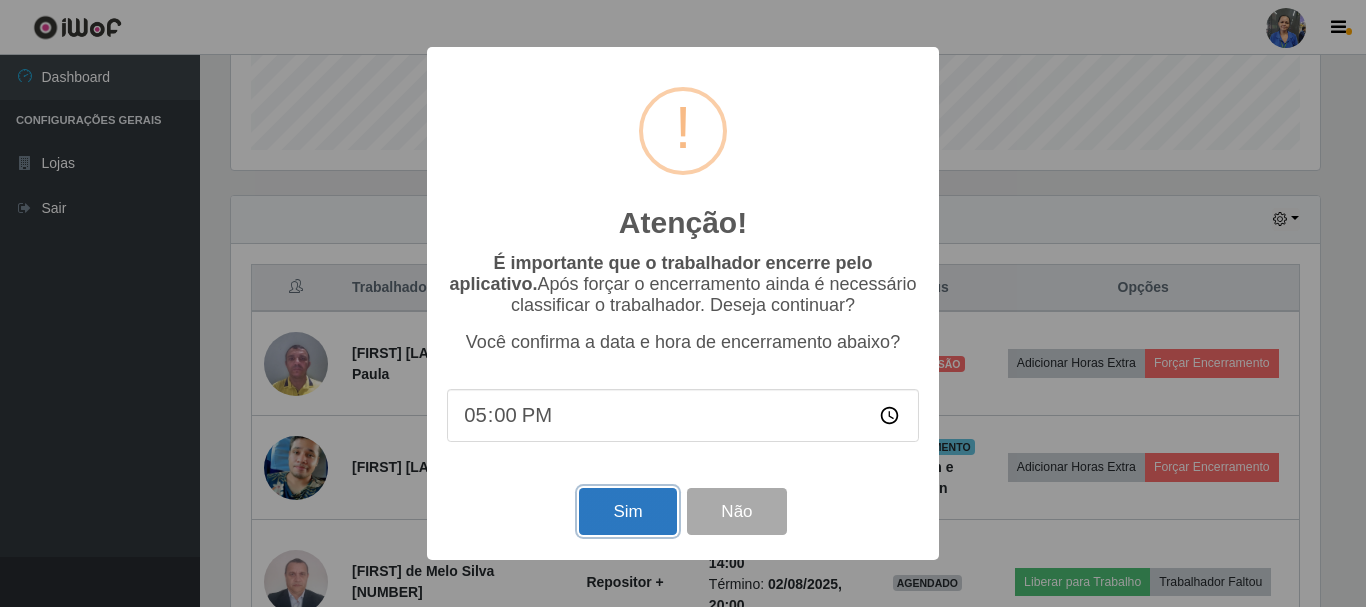 click on "Sim" at bounding box center (627, 511) 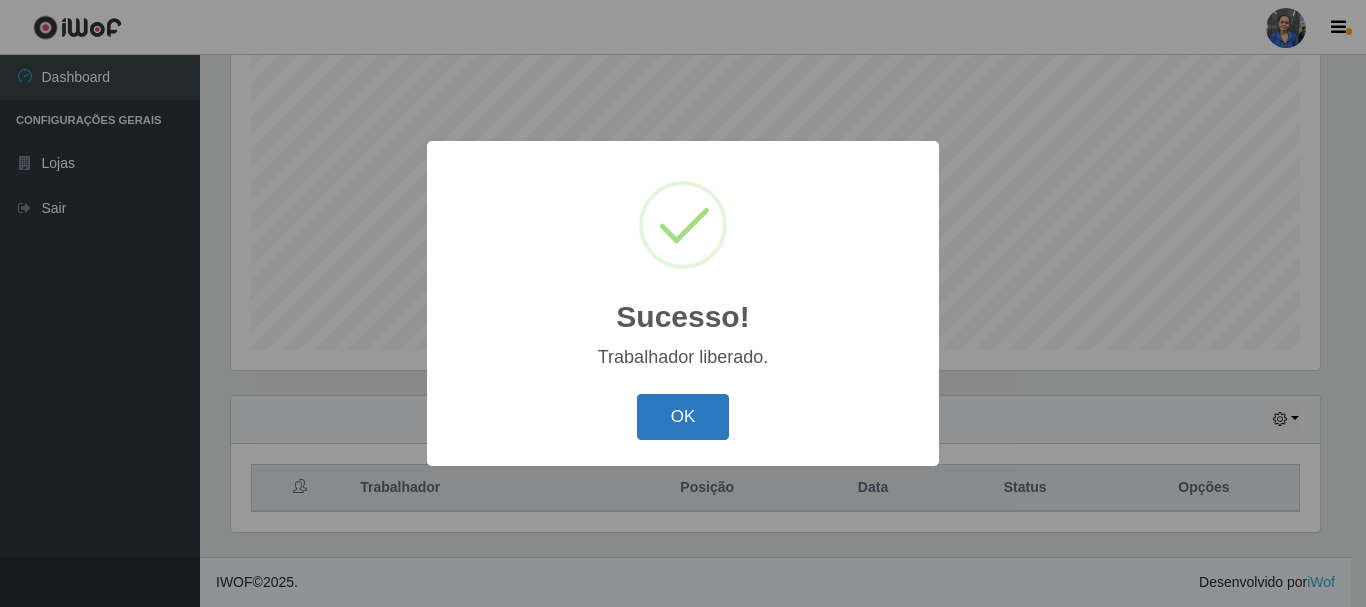 click on "OK" at bounding box center (683, 417) 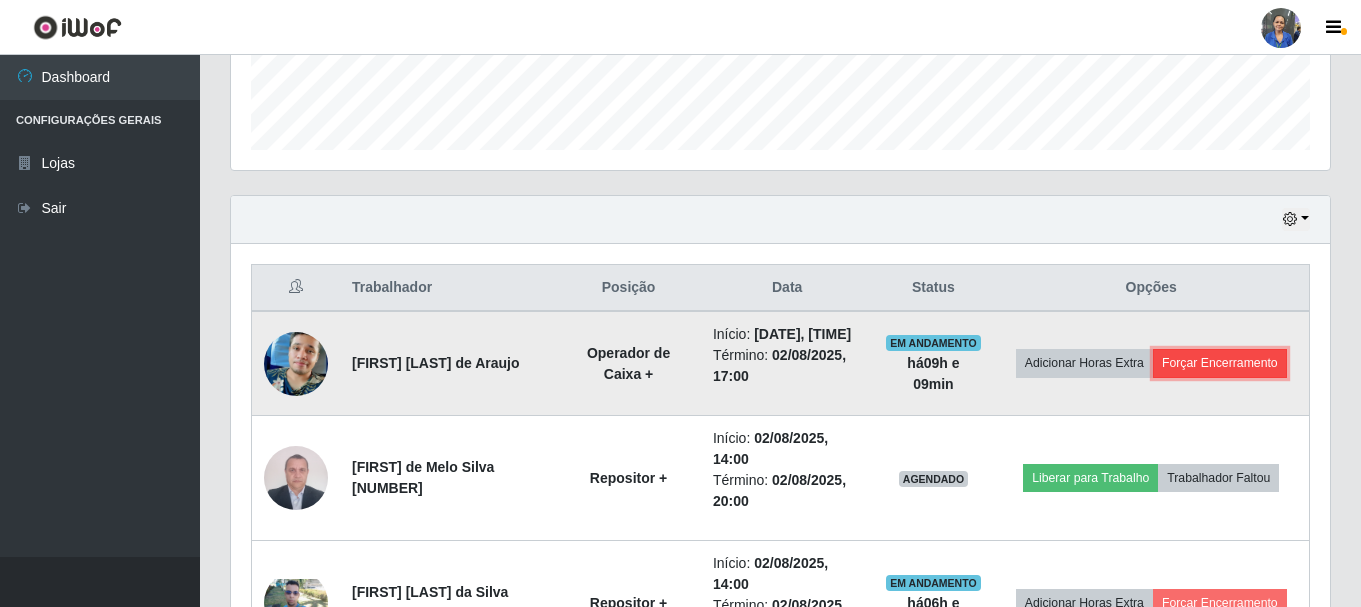 click on "Forçar Encerramento" at bounding box center [1220, 363] 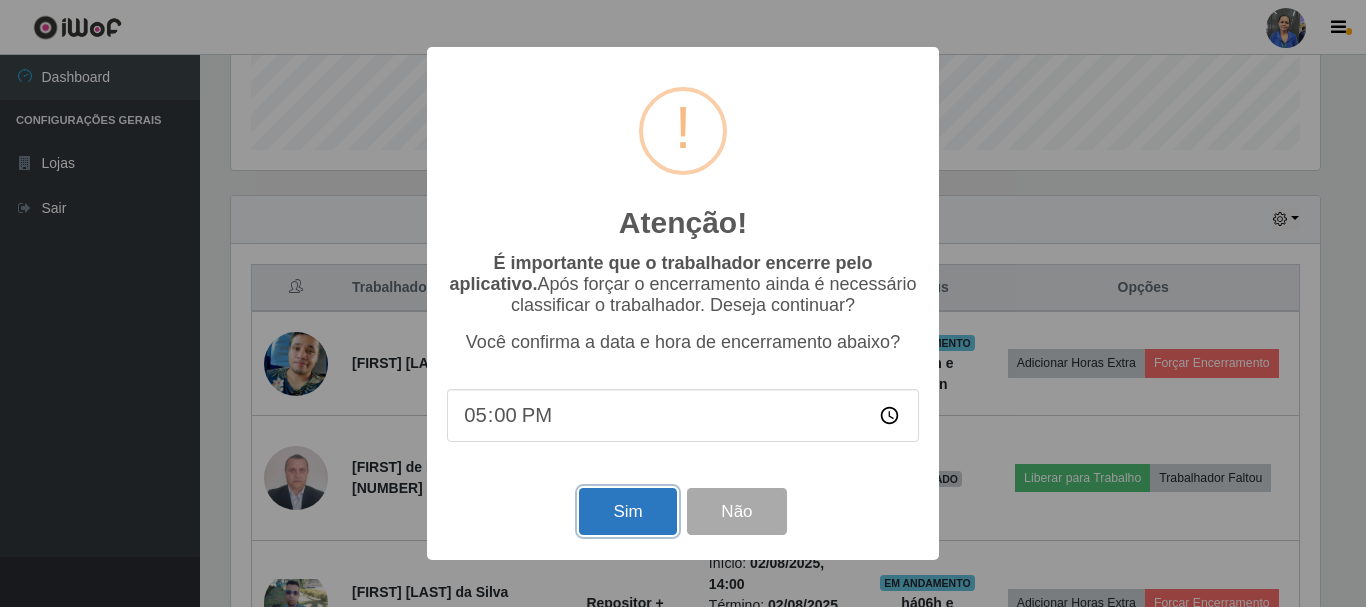 click on "Sim" at bounding box center [627, 511] 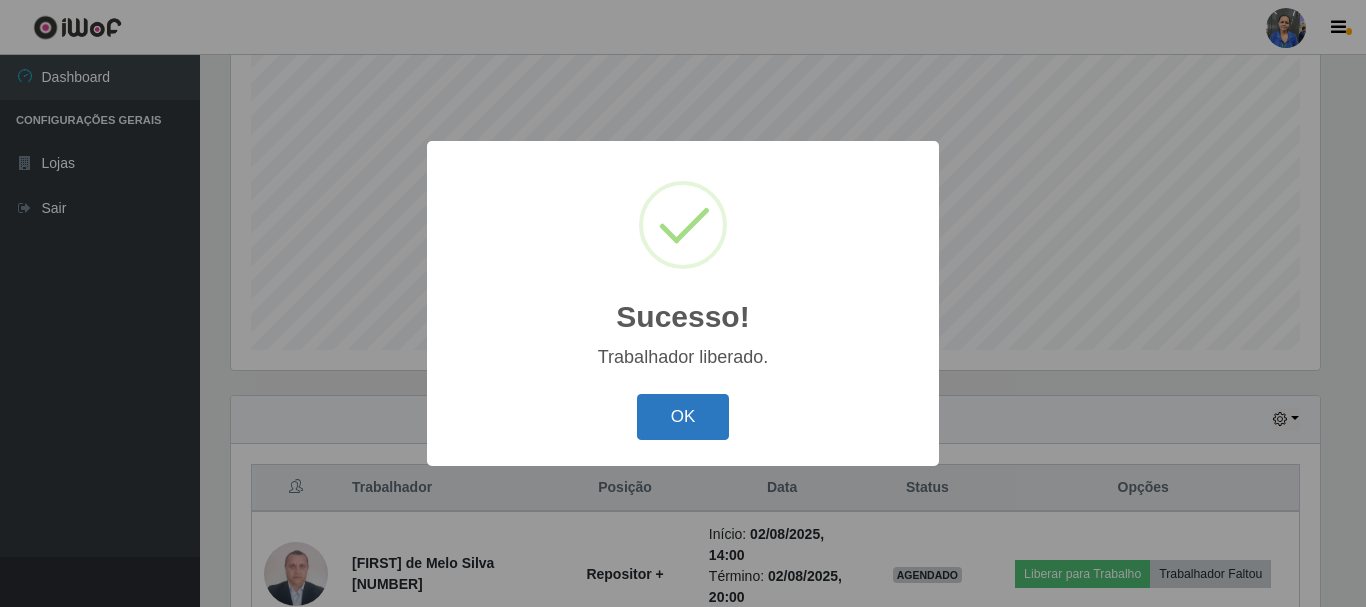 click on "OK" at bounding box center [683, 417] 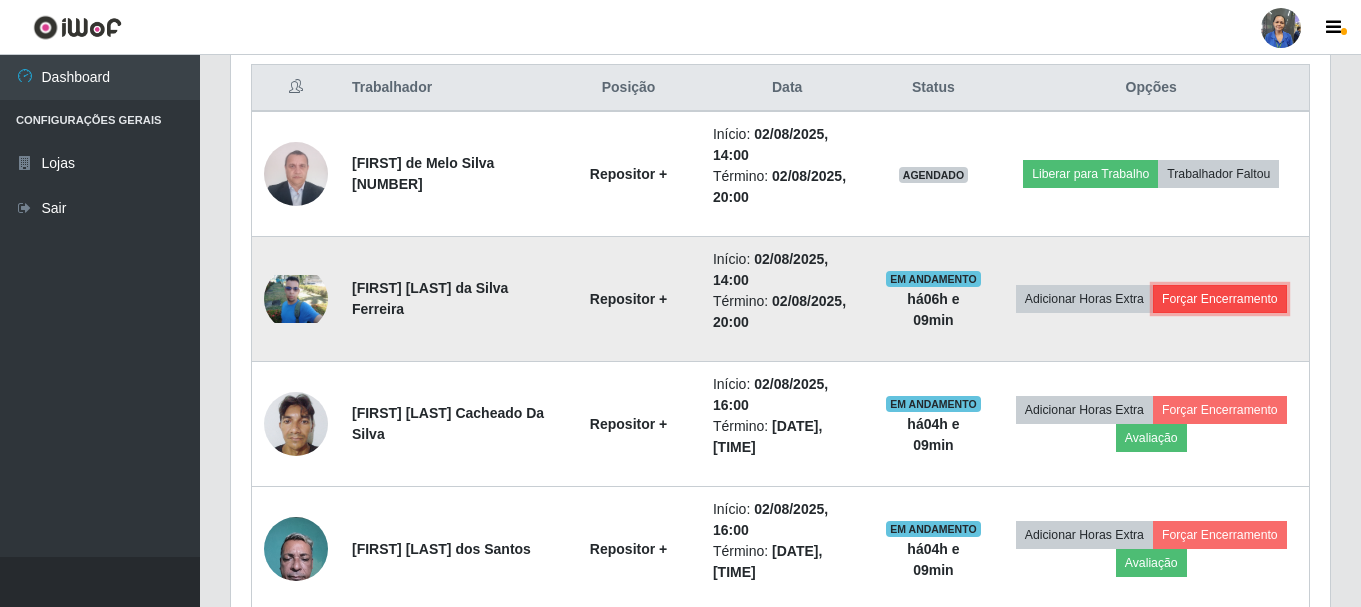 click on "Forçar Encerramento" at bounding box center (1220, 299) 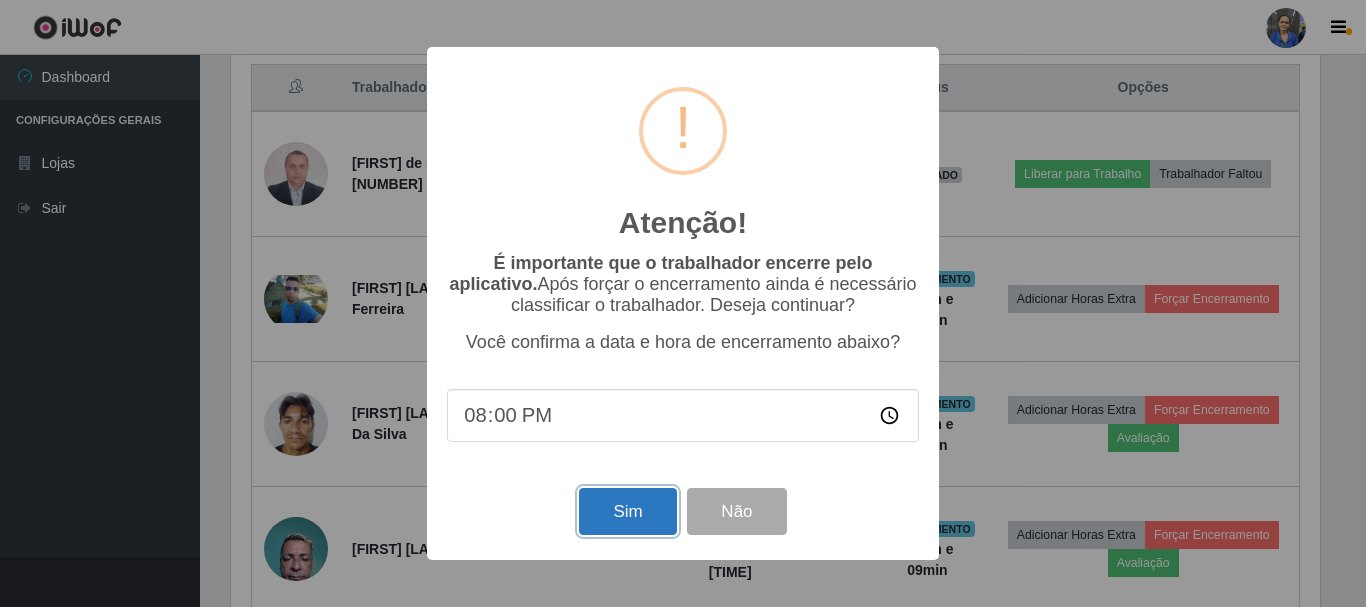click on "Sim" at bounding box center [627, 511] 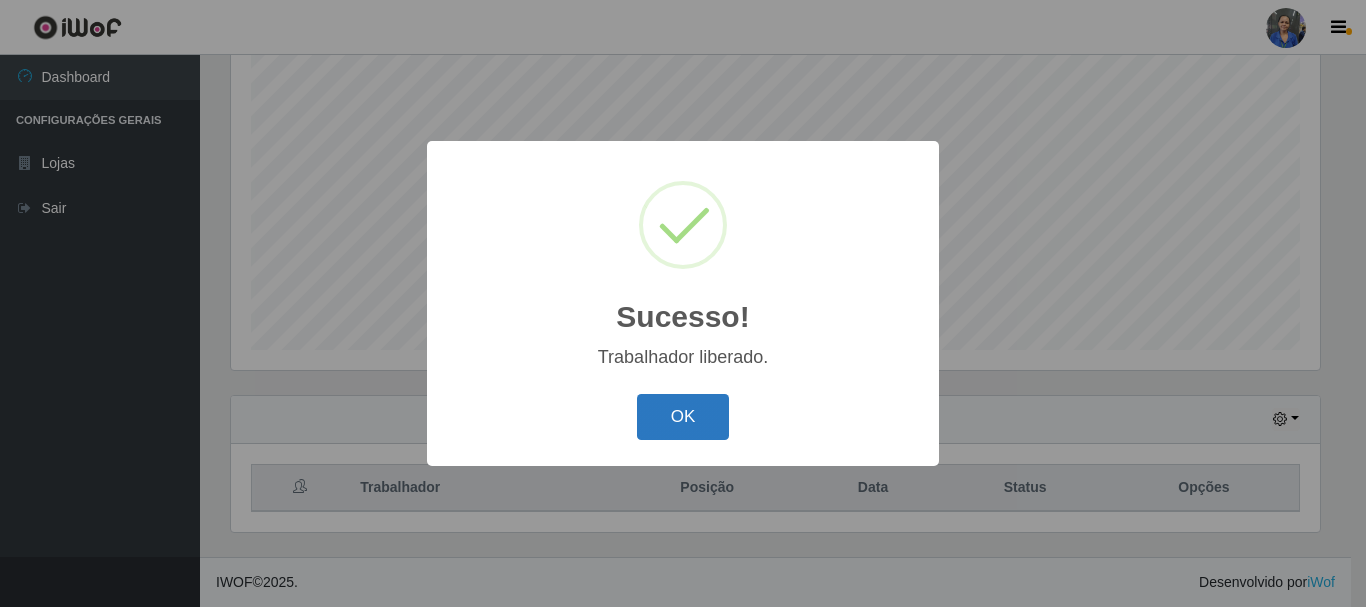 click on "OK" at bounding box center (683, 417) 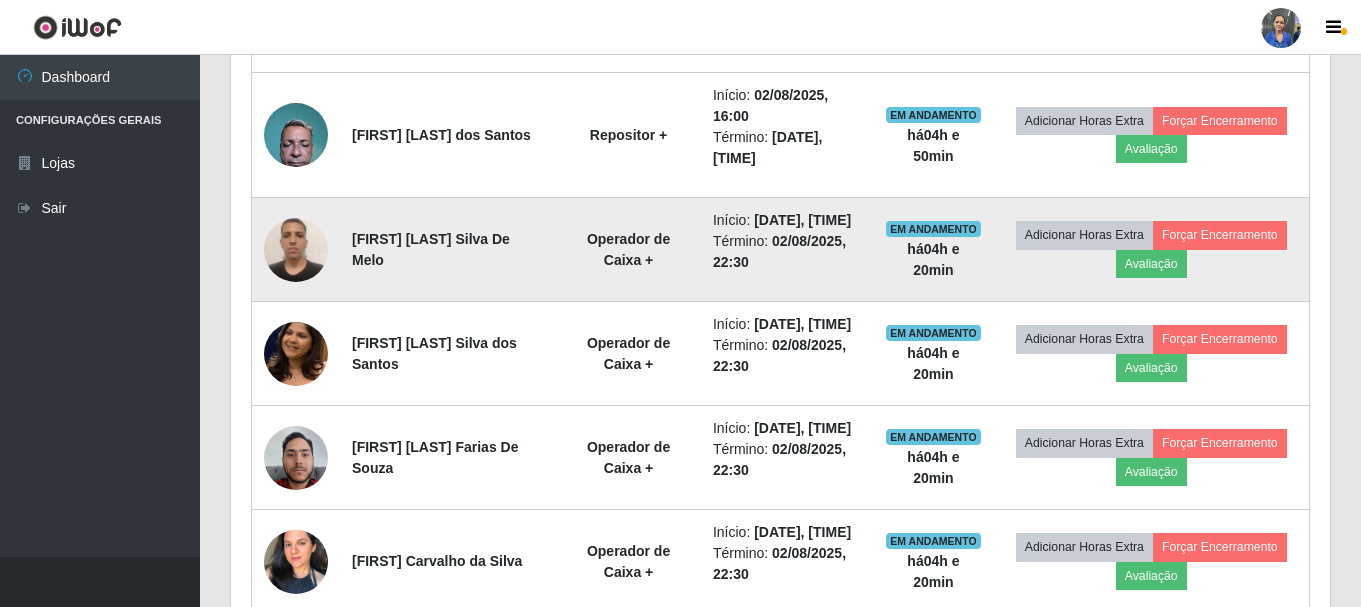scroll, scrollTop: 1090, scrollLeft: 0, axis: vertical 